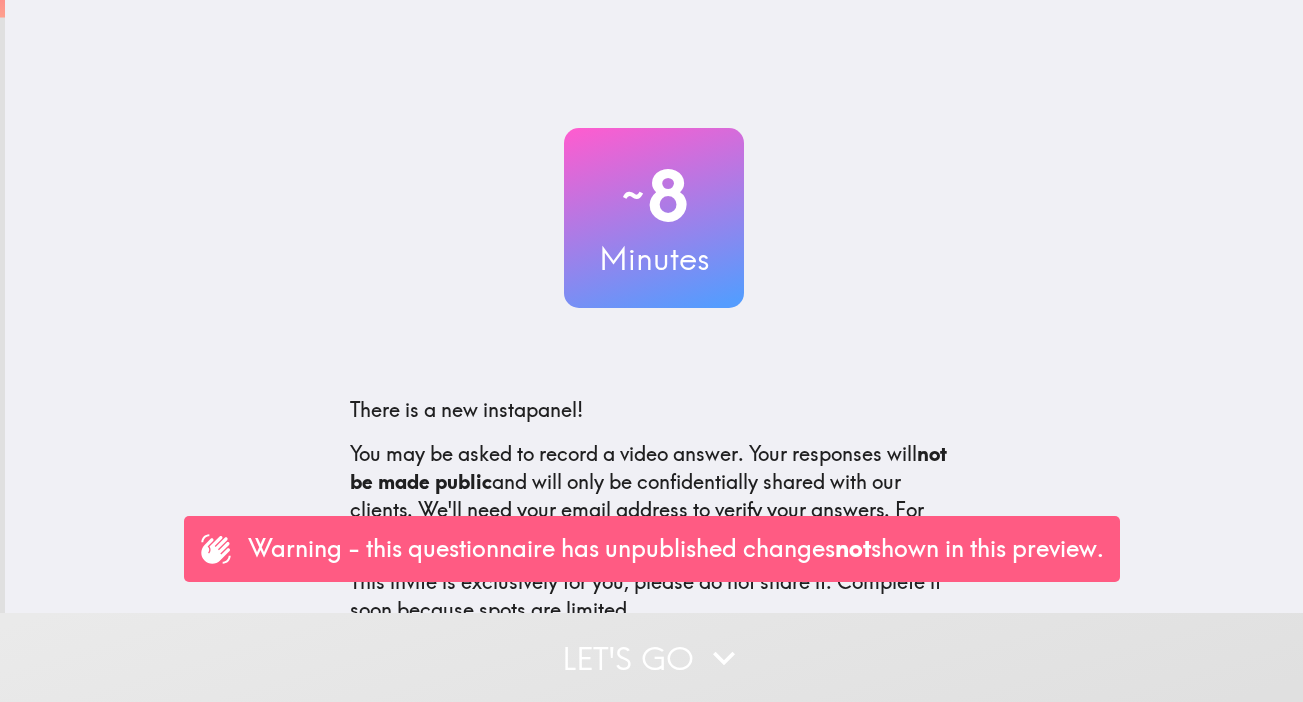 scroll, scrollTop: 0, scrollLeft: 0, axis: both 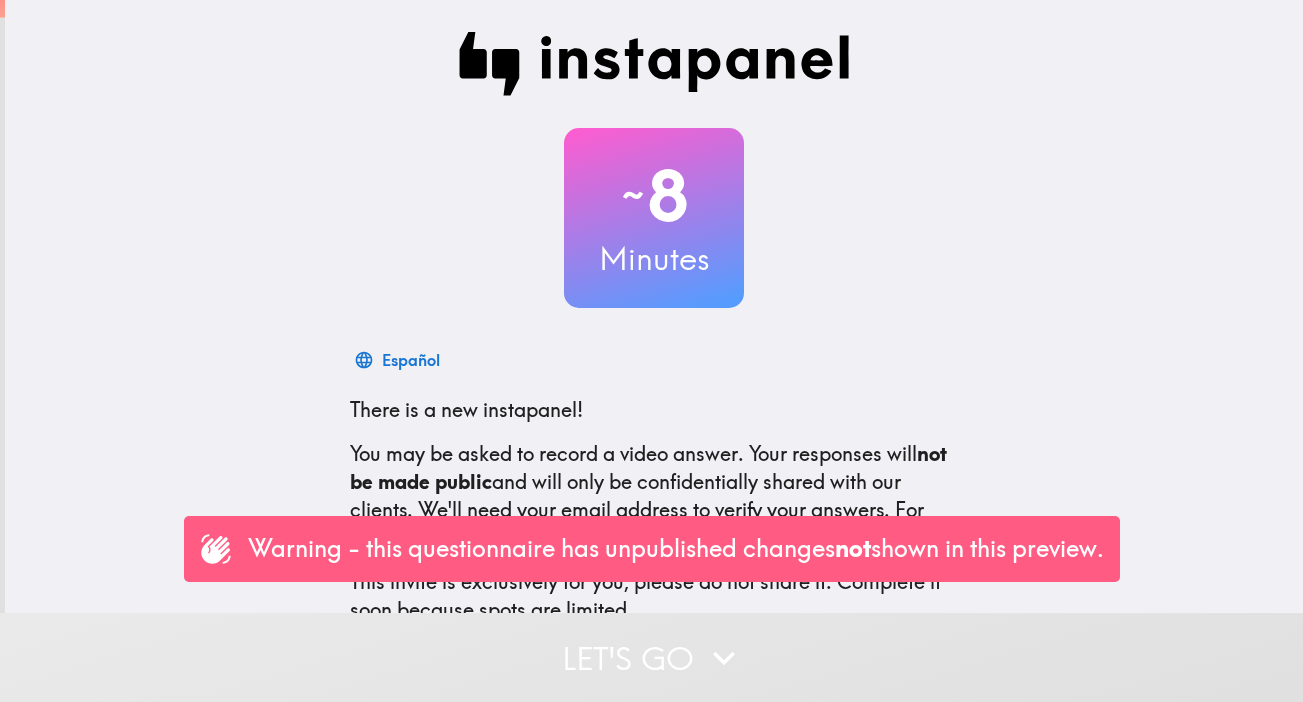 click on "Warning - this questionnaire has unpublished changes  not  shown in this preview." at bounding box center (676, 549) 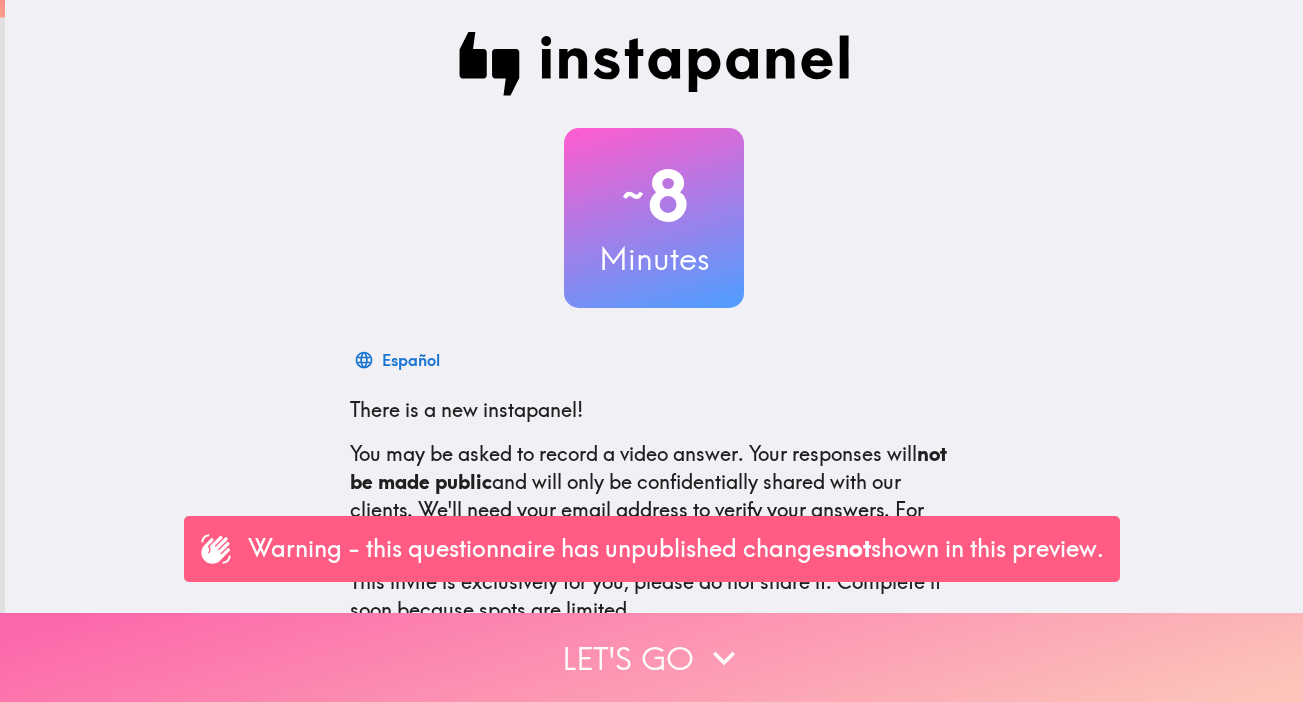 click on "Let's go" at bounding box center (651, 657) 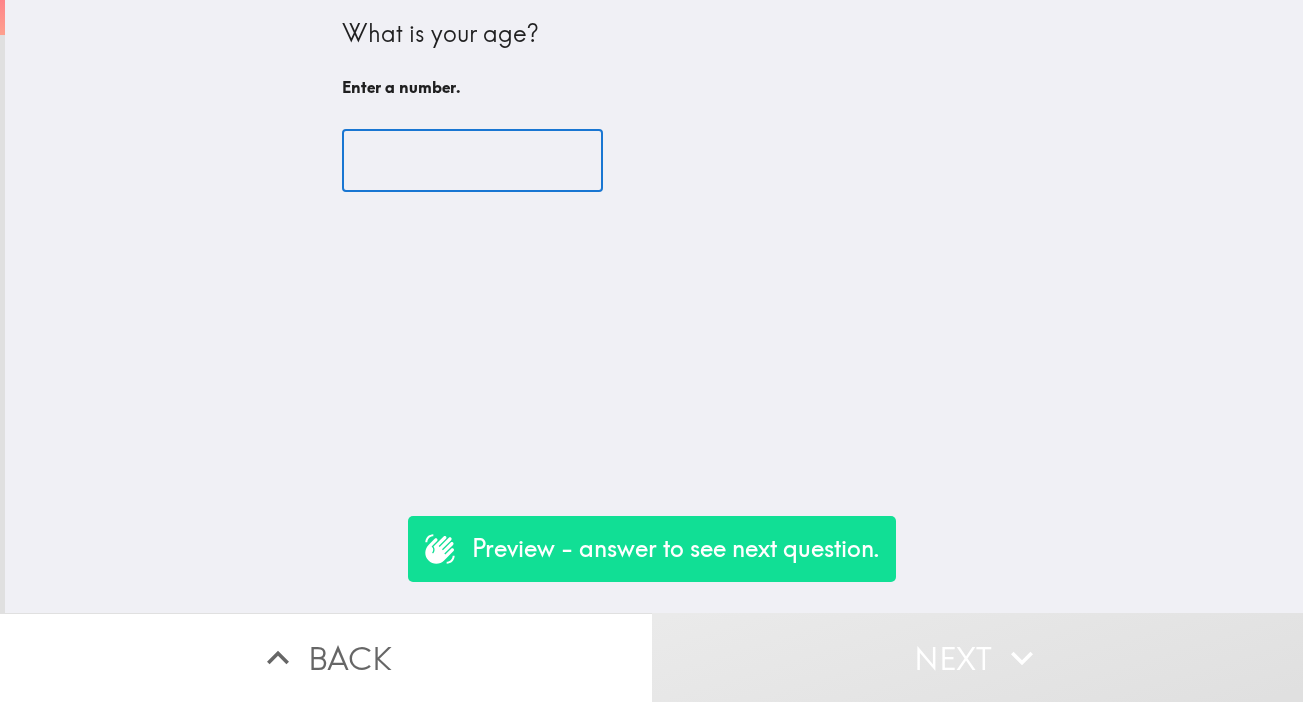 click at bounding box center (472, 161) 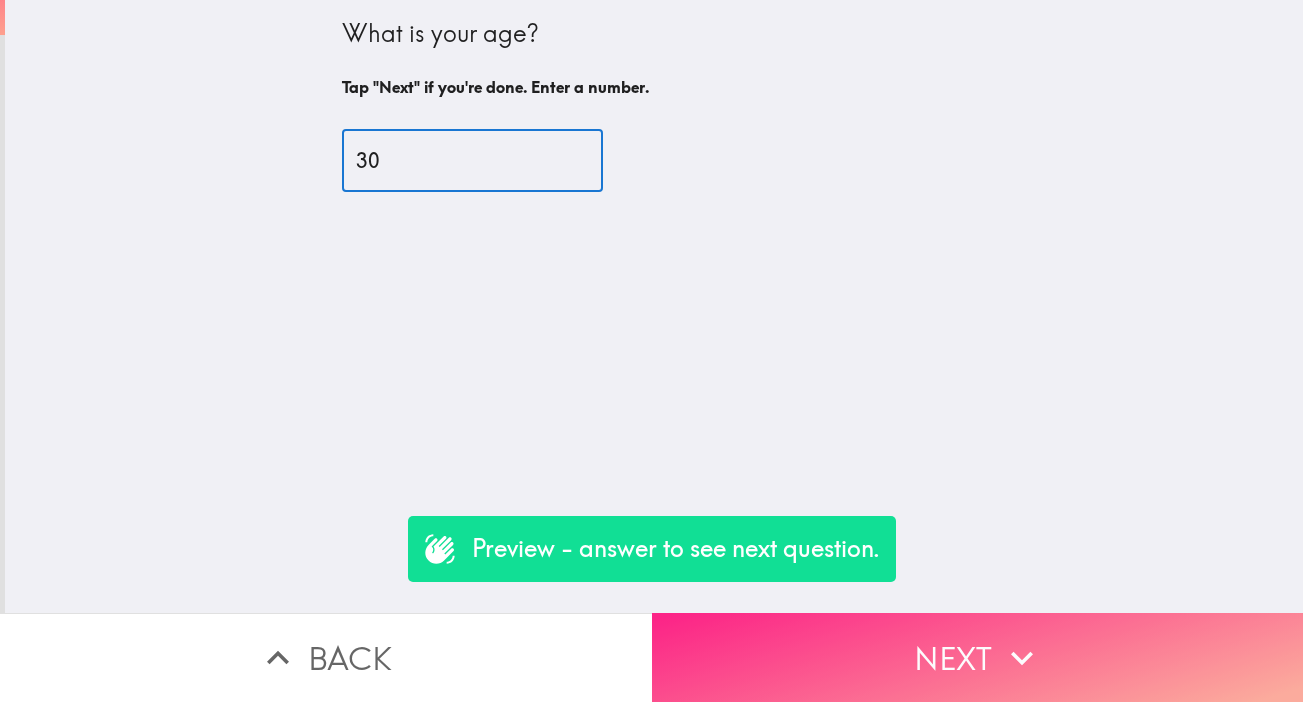 type on "30" 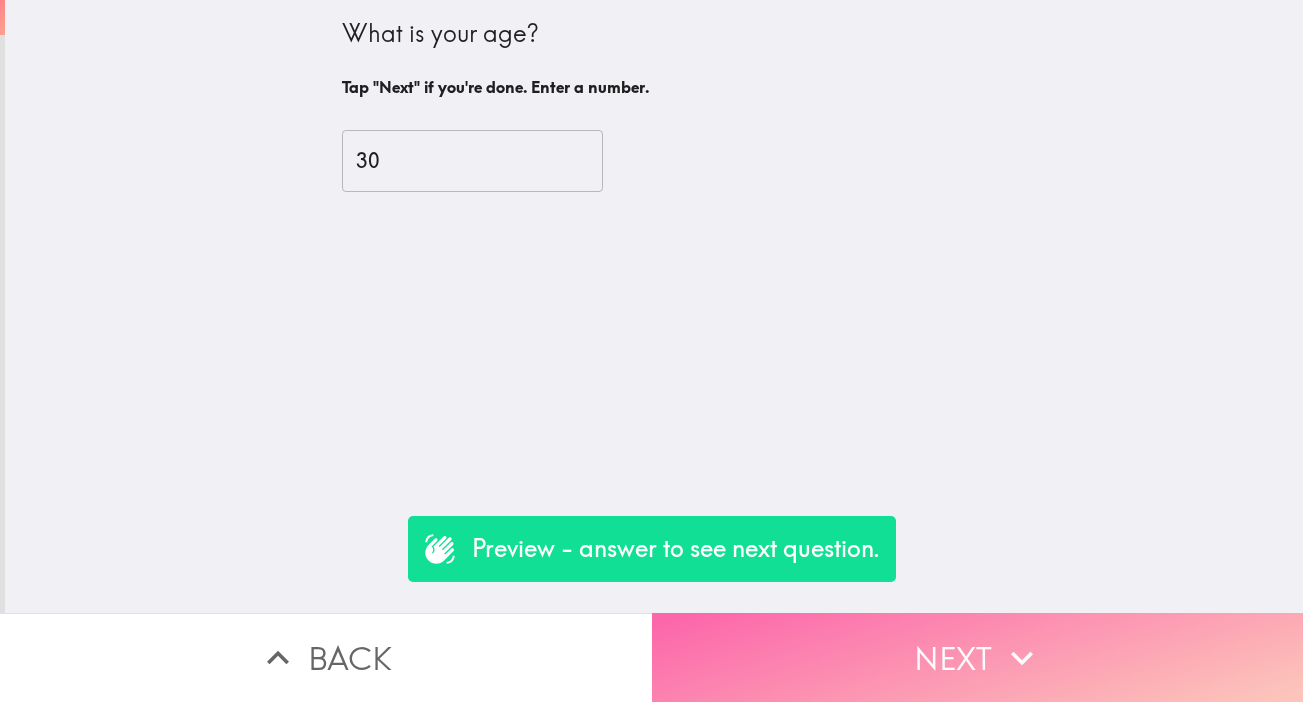 click on "Next" at bounding box center (978, 657) 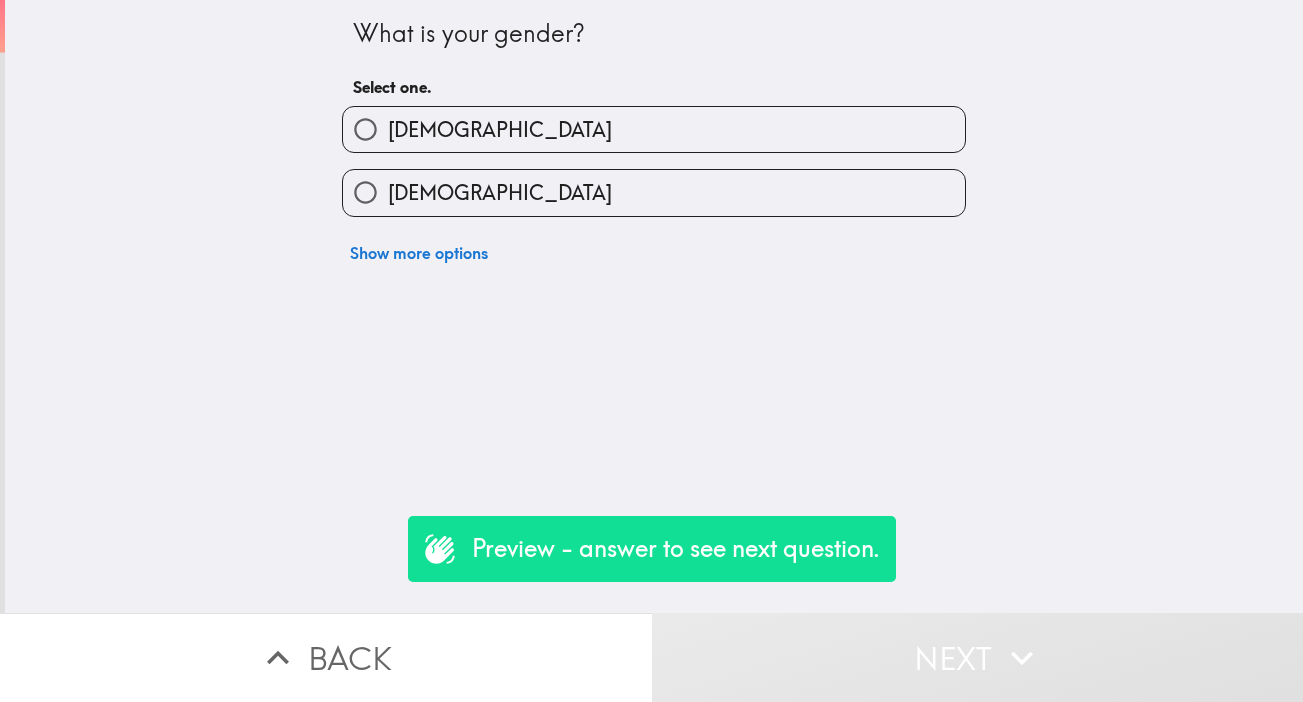 click on "[DEMOGRAPHIC_DATA]" at bounding box center (365, 192) 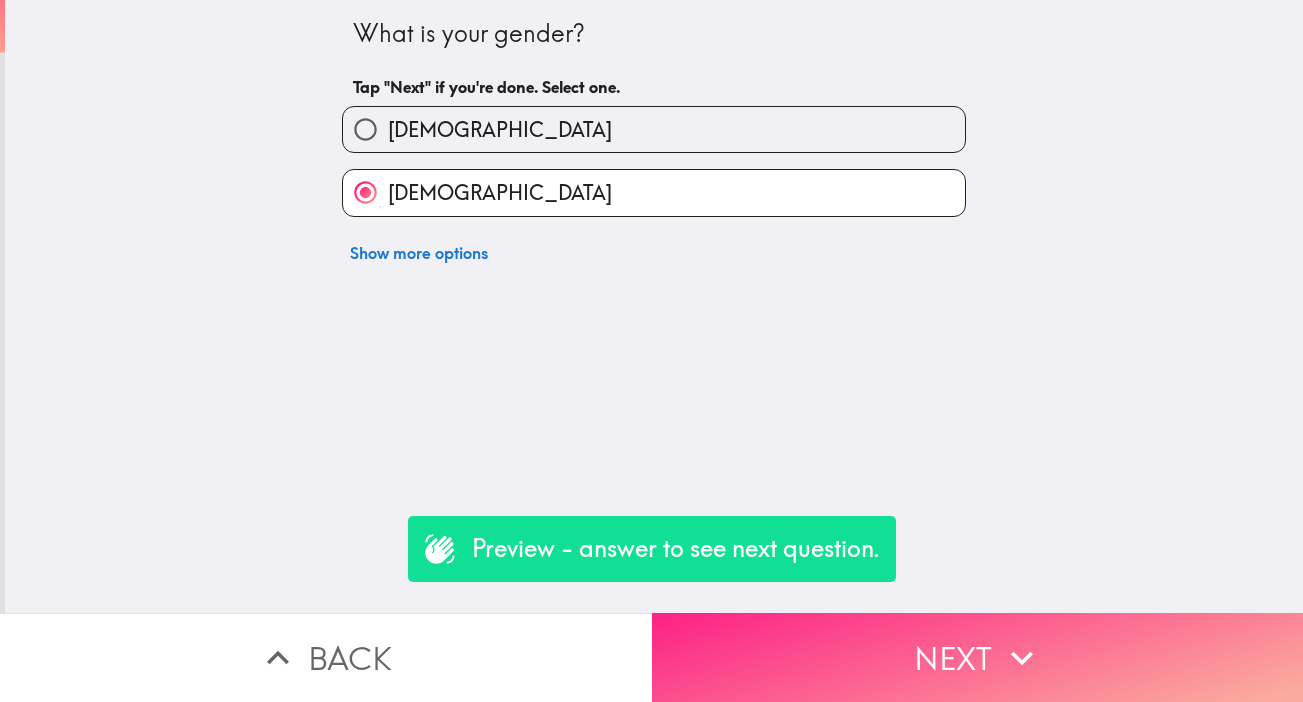 click on "Next" at bounding box center (978, 657) 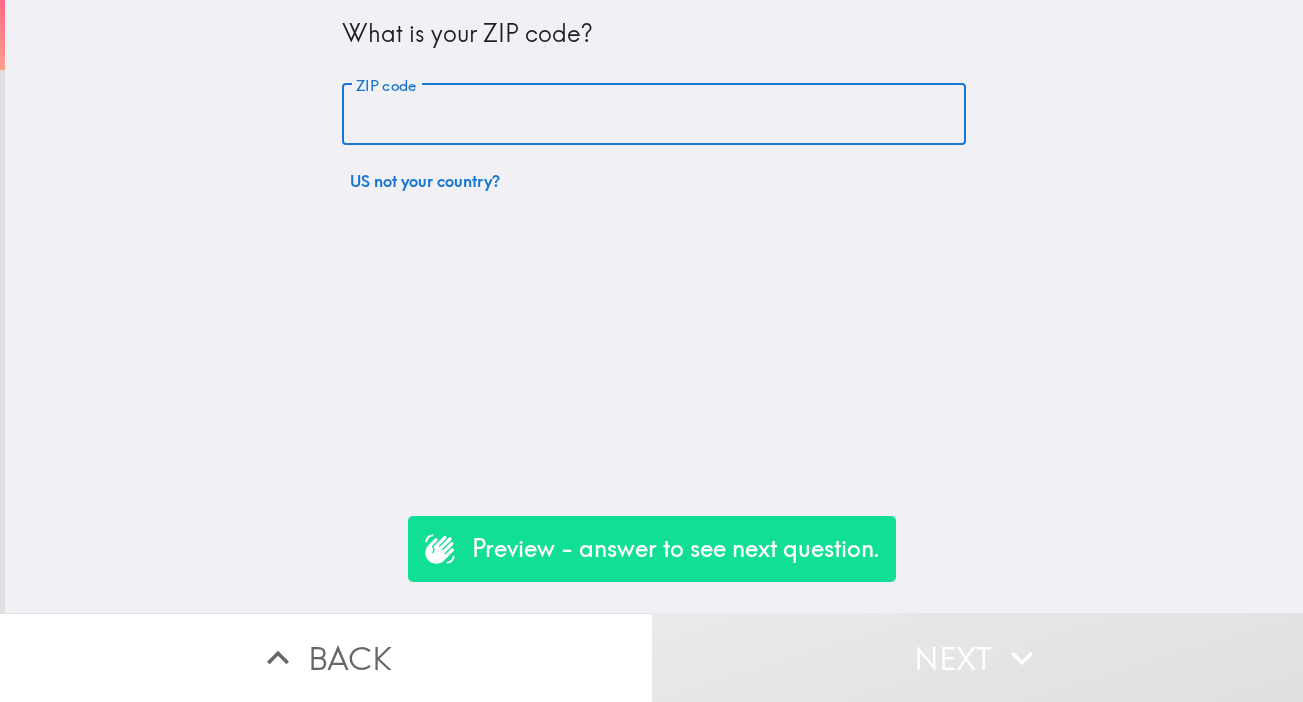 click on "ZIP code" at bounding box center (654, 115) 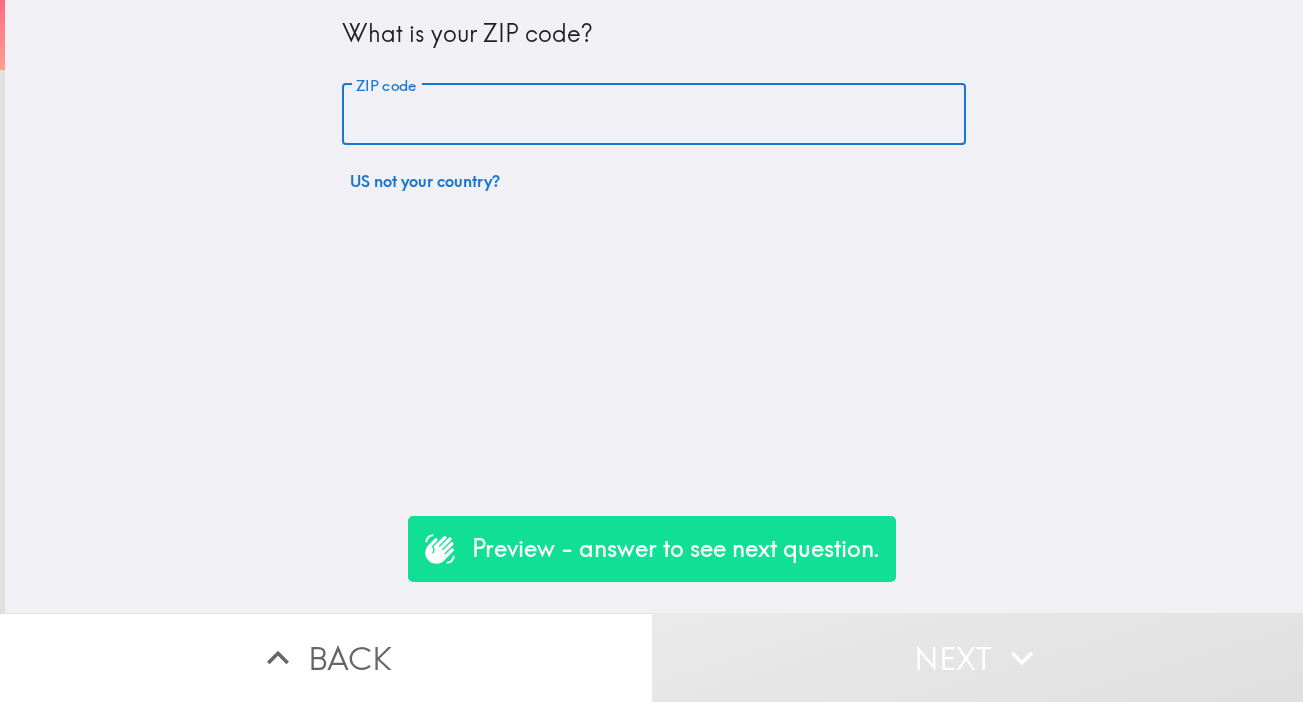 type on "85251" 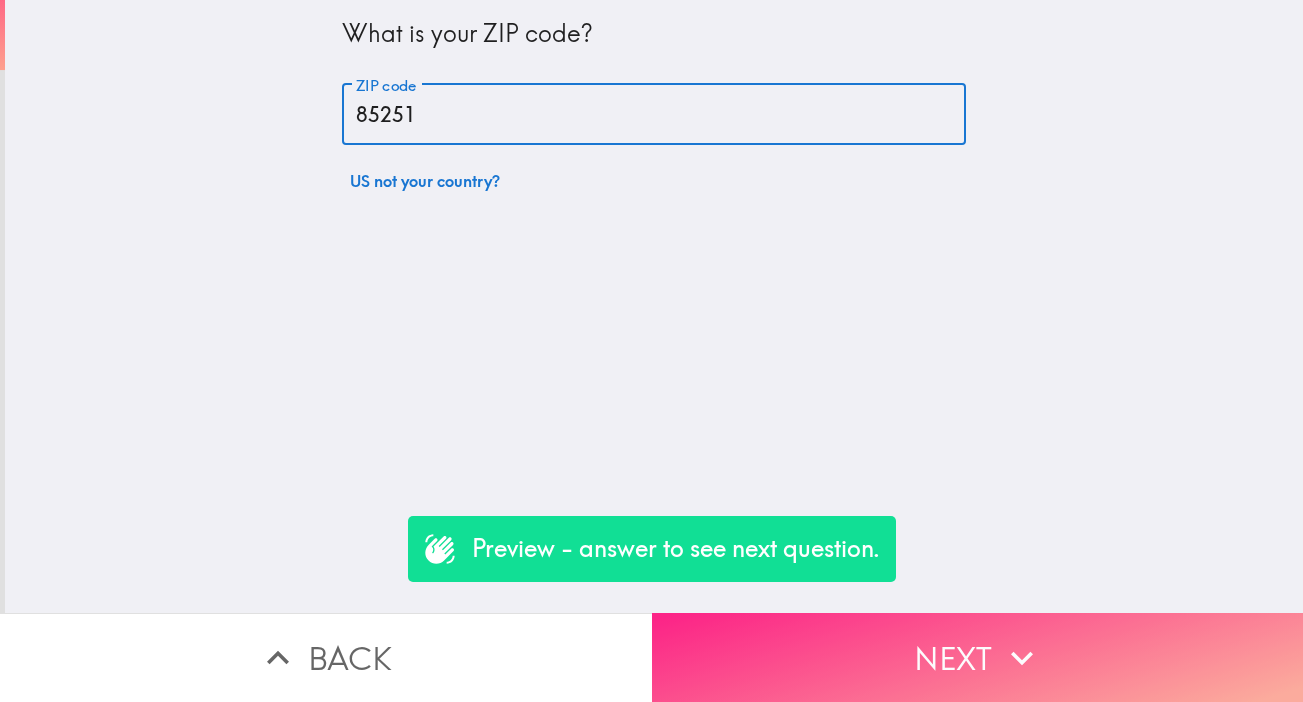 click on "Next" at bounding box center [978, 657] 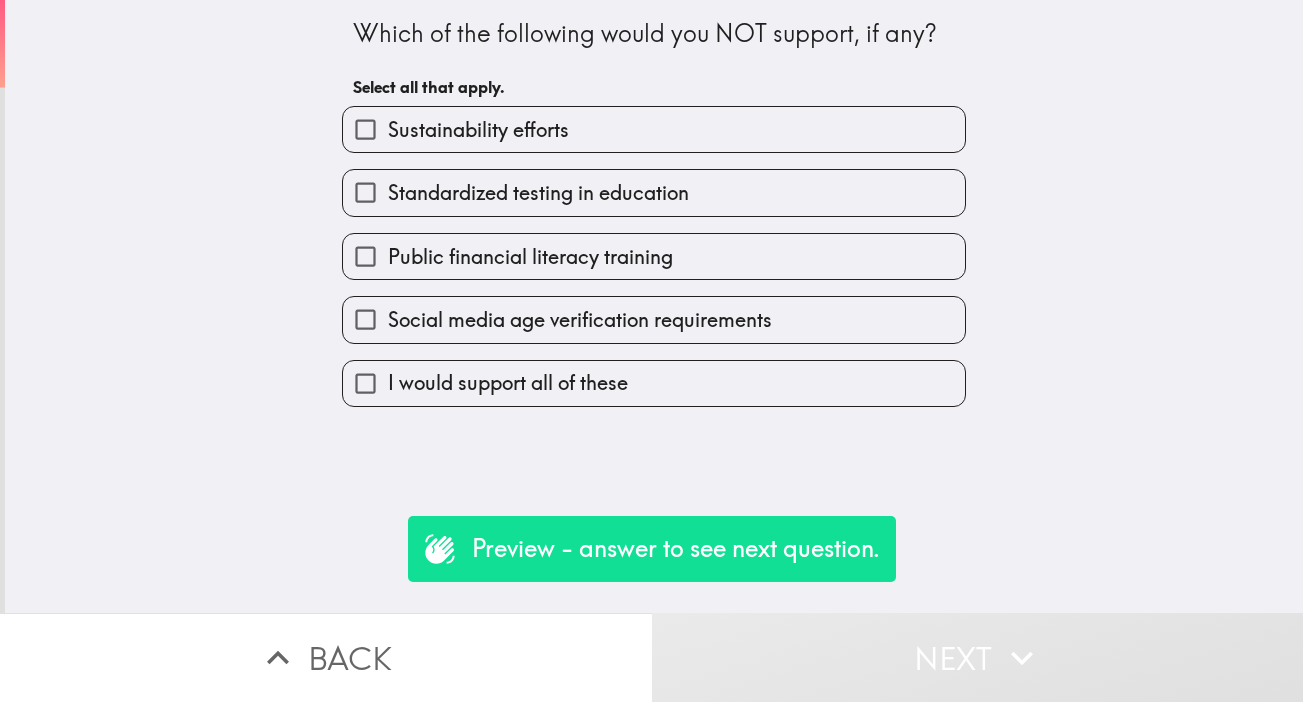 click on "Standardized testing in education" at bounding box center (365, 192) 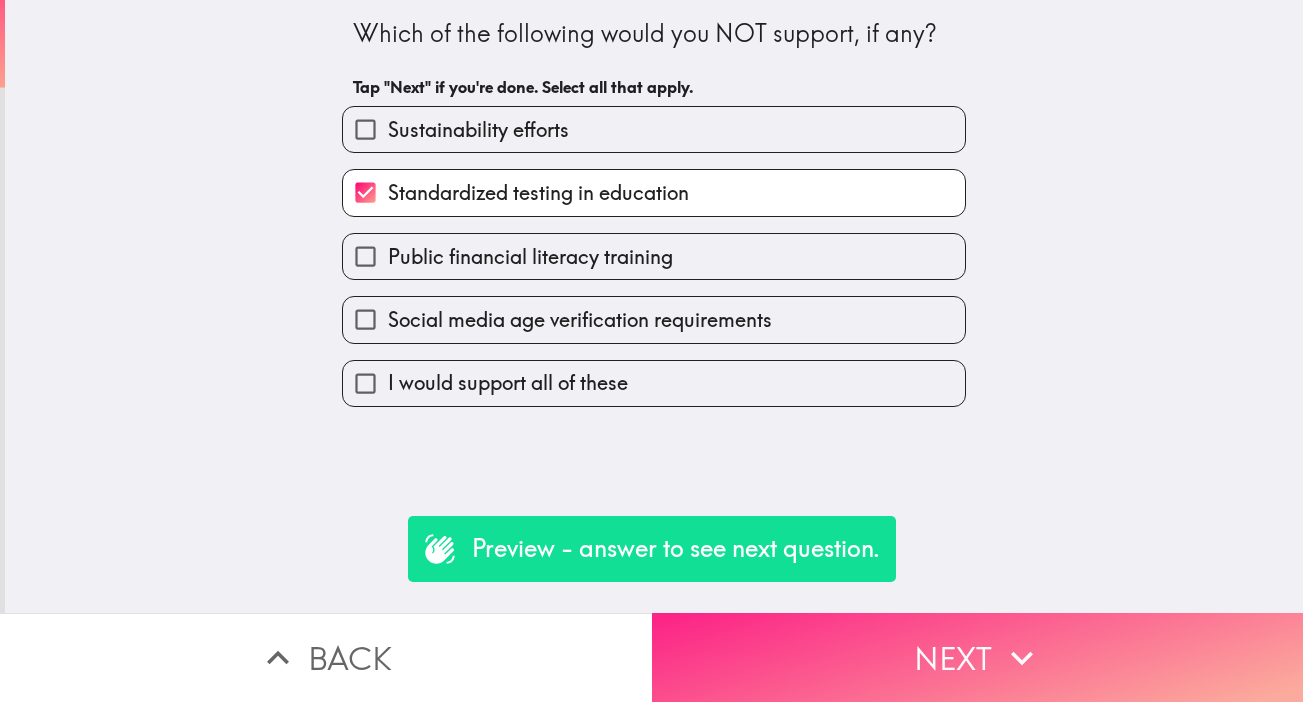 click on "Next" at bounding box center (978, 657) 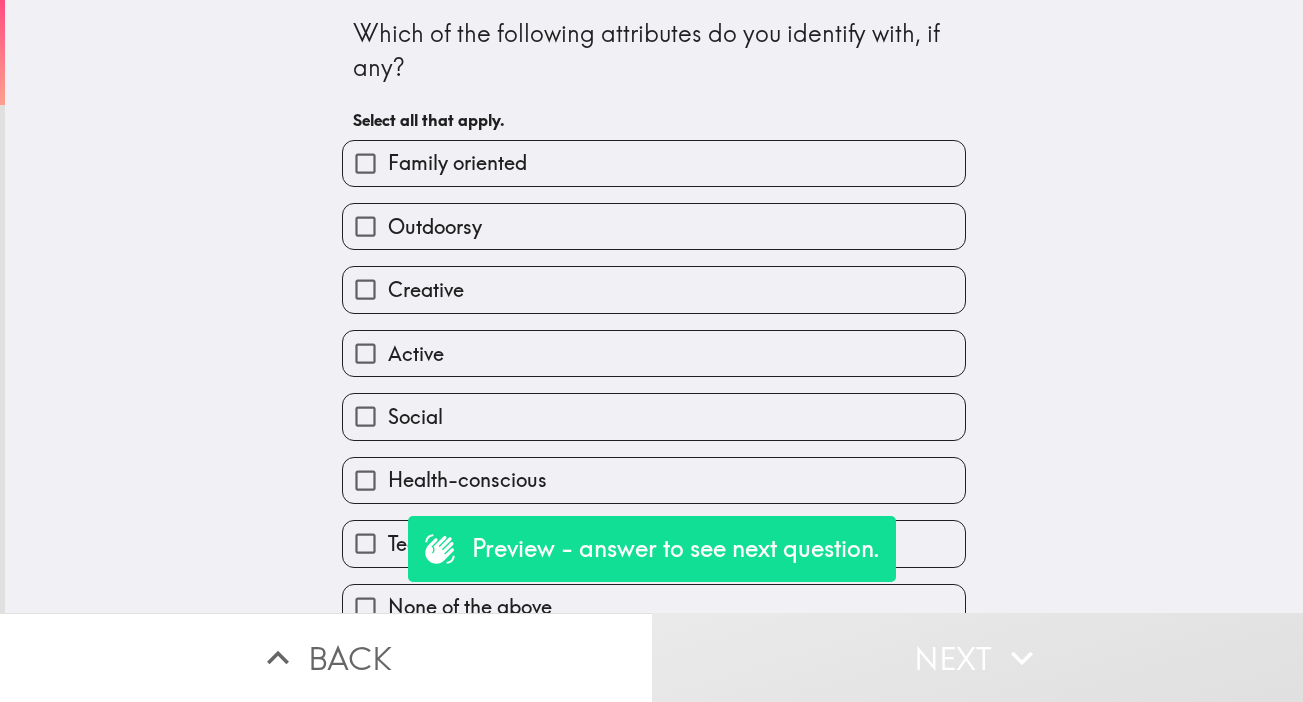 scroll, scrollTop: 26, scrollLeft: 0, axis: vertical 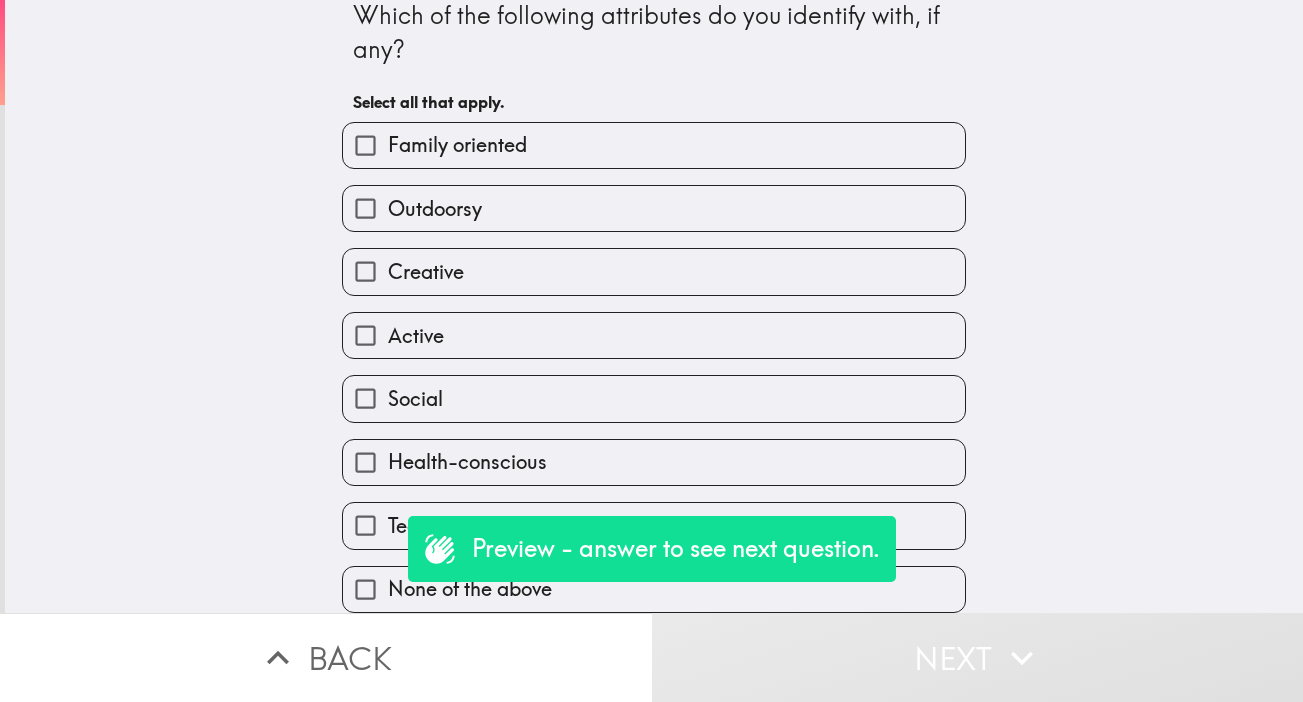click on "Which of the following attributes do you identify with, if any? Select all that apply. Family oriented Outdoorsy Creative Active Social Health-conscious Tech-savvy None of the above" at bounding box center [654, 288] 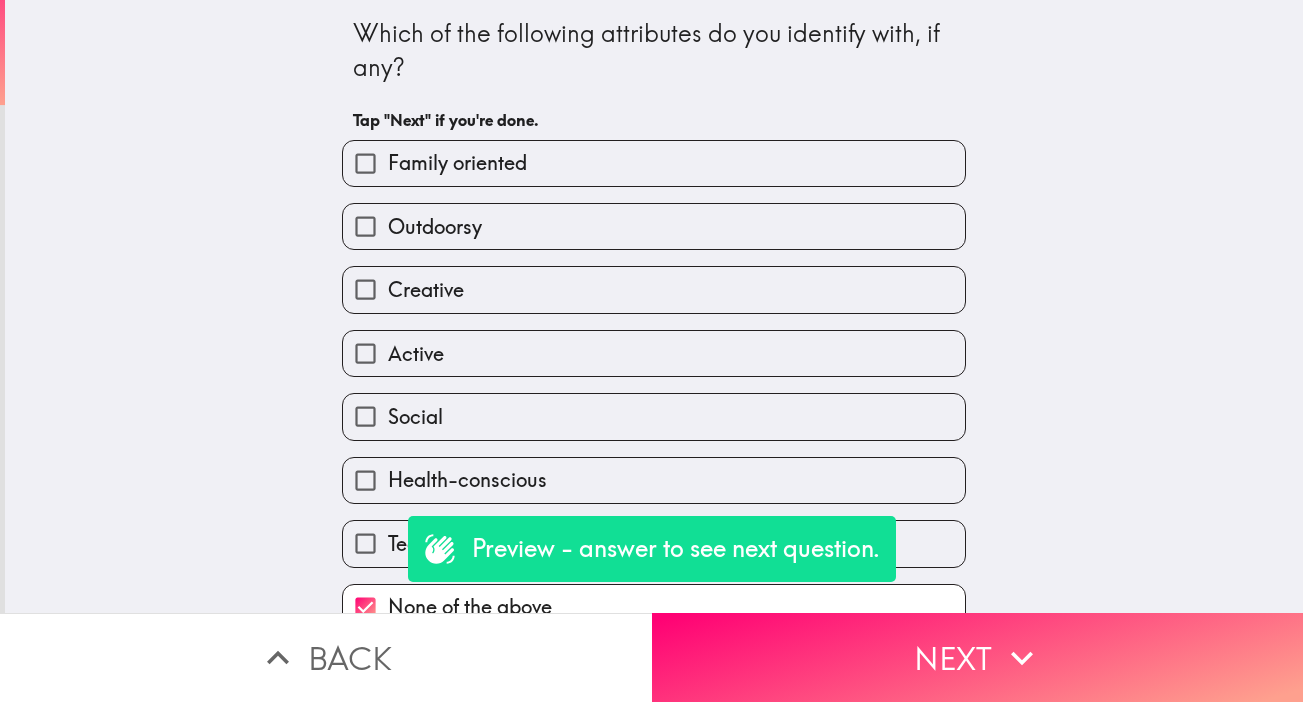 scroll, scrollTop: 26, scrollLeft: 0, axis: vertical 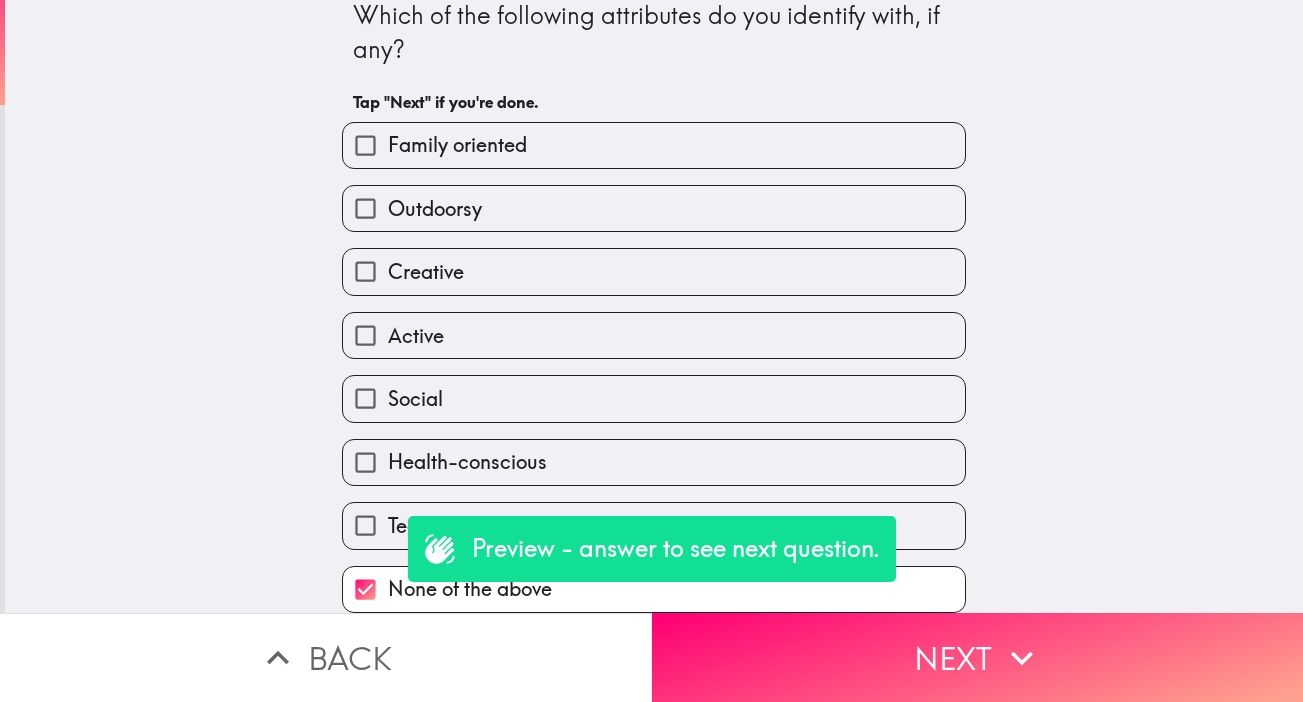 click on "None of the above" at bounding box center [365, 589] 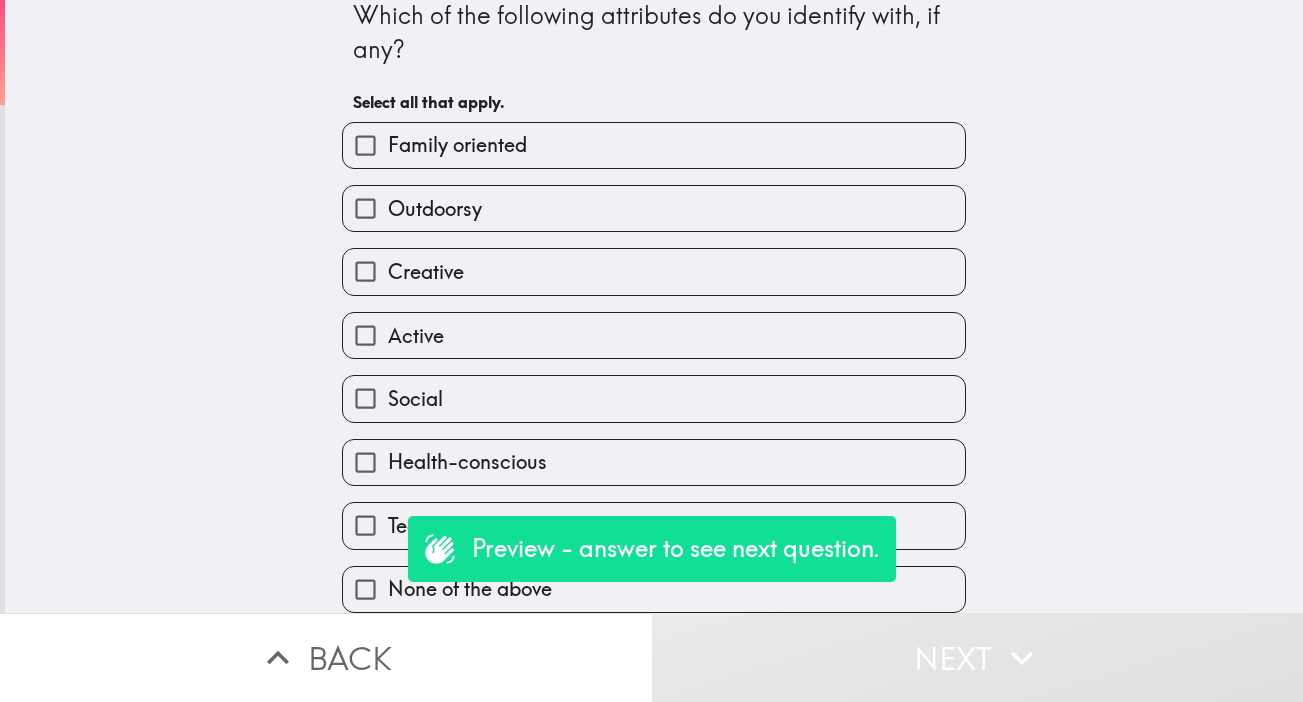 scroll, scrollTop: 25, scrollLeft: 0, axis: vertical 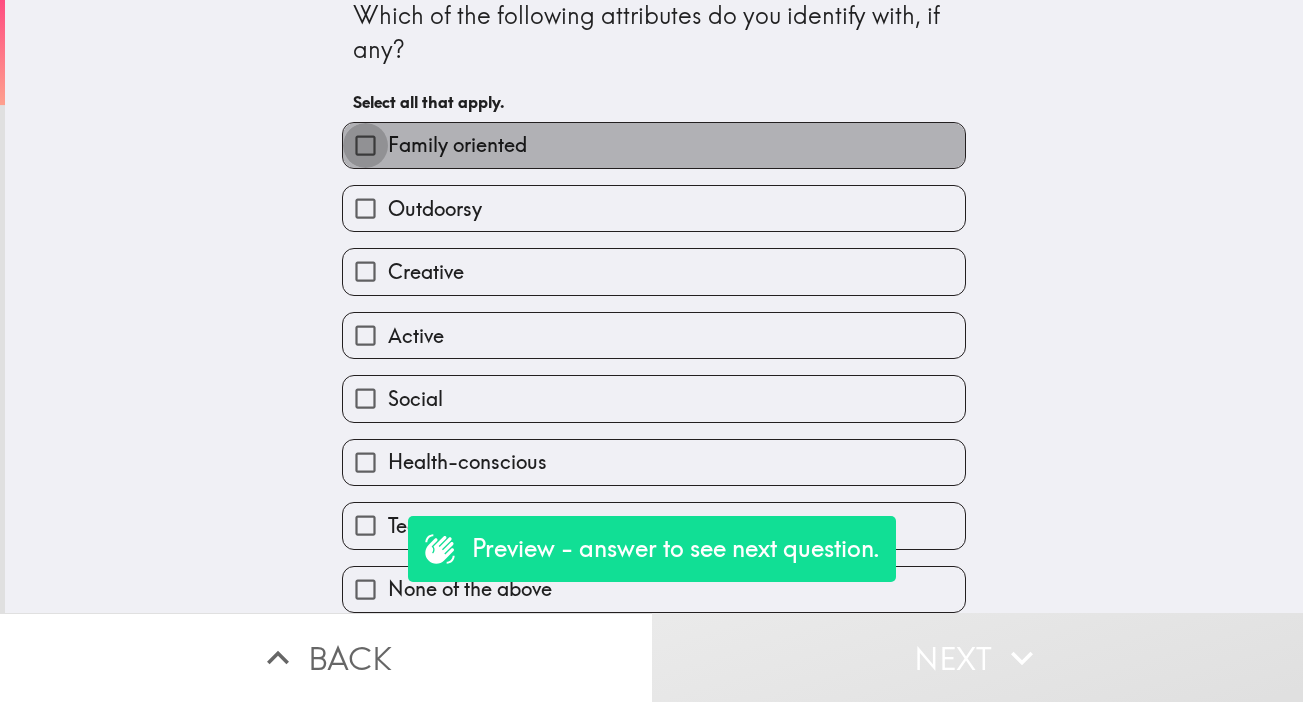 click on "Family oriented" at bounding box center (365, 145) 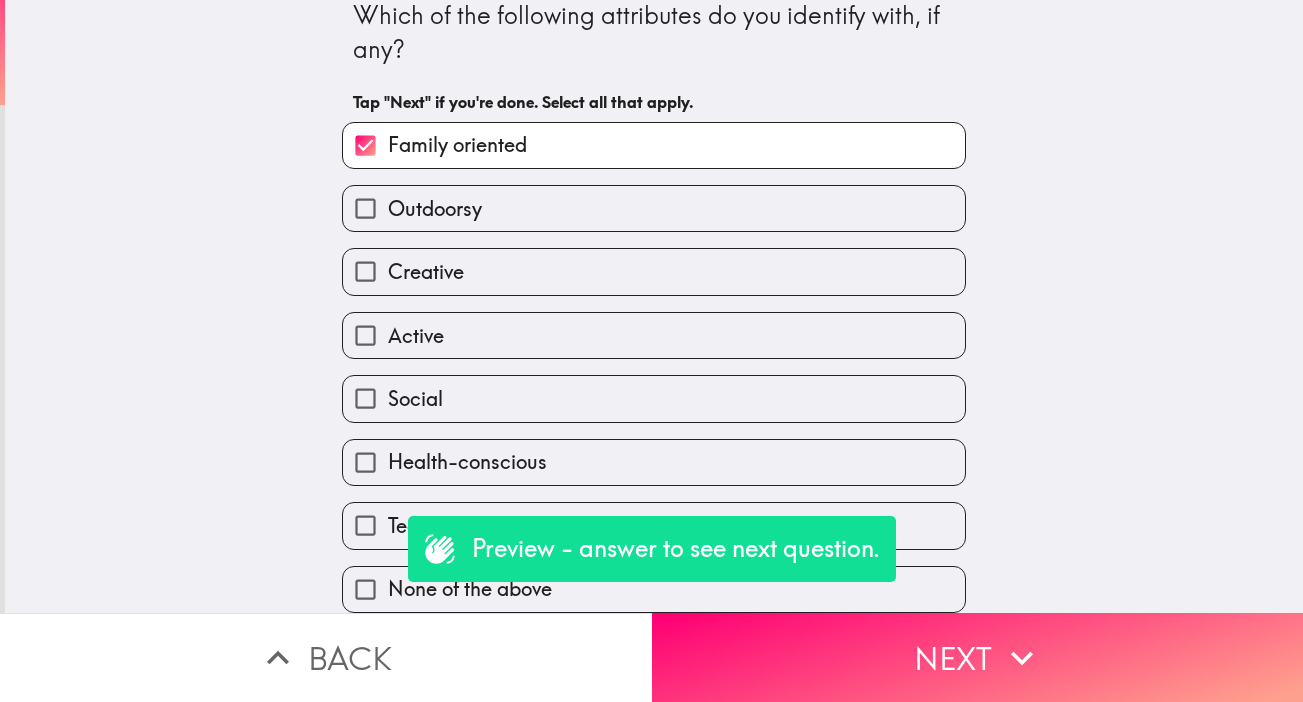 click on "Outdoorsy" at bounding box center (365, 208) 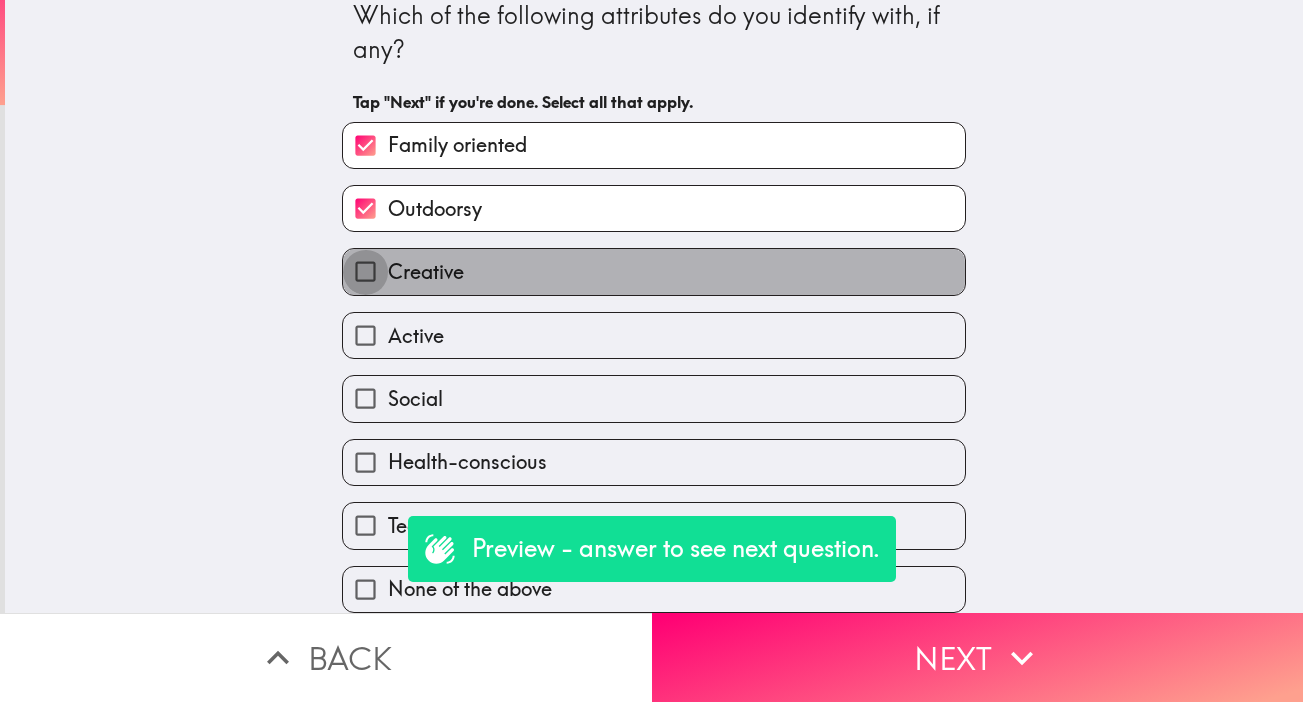 click on "Creative" at bounding box center (365, 271) 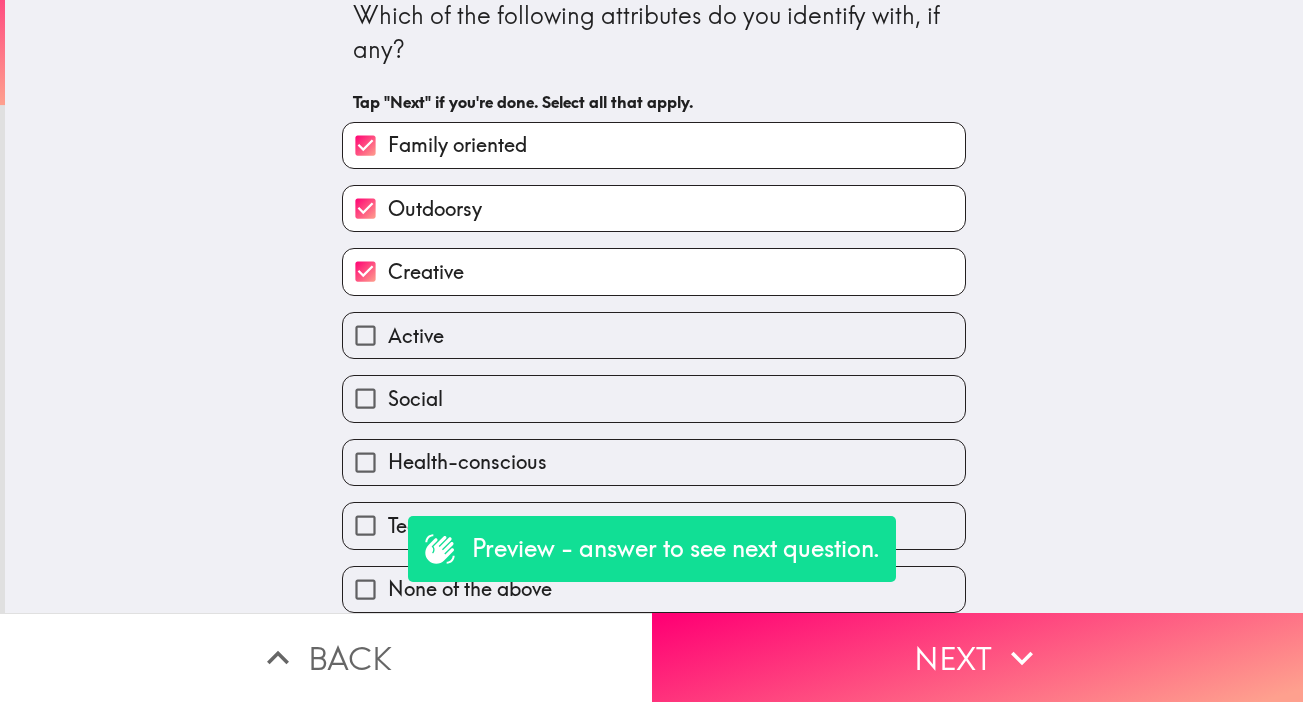 drag, startPoint x: 364, startPoint y: 324, endPoint x: 358, endPoint y: 370, distance: 46.389652 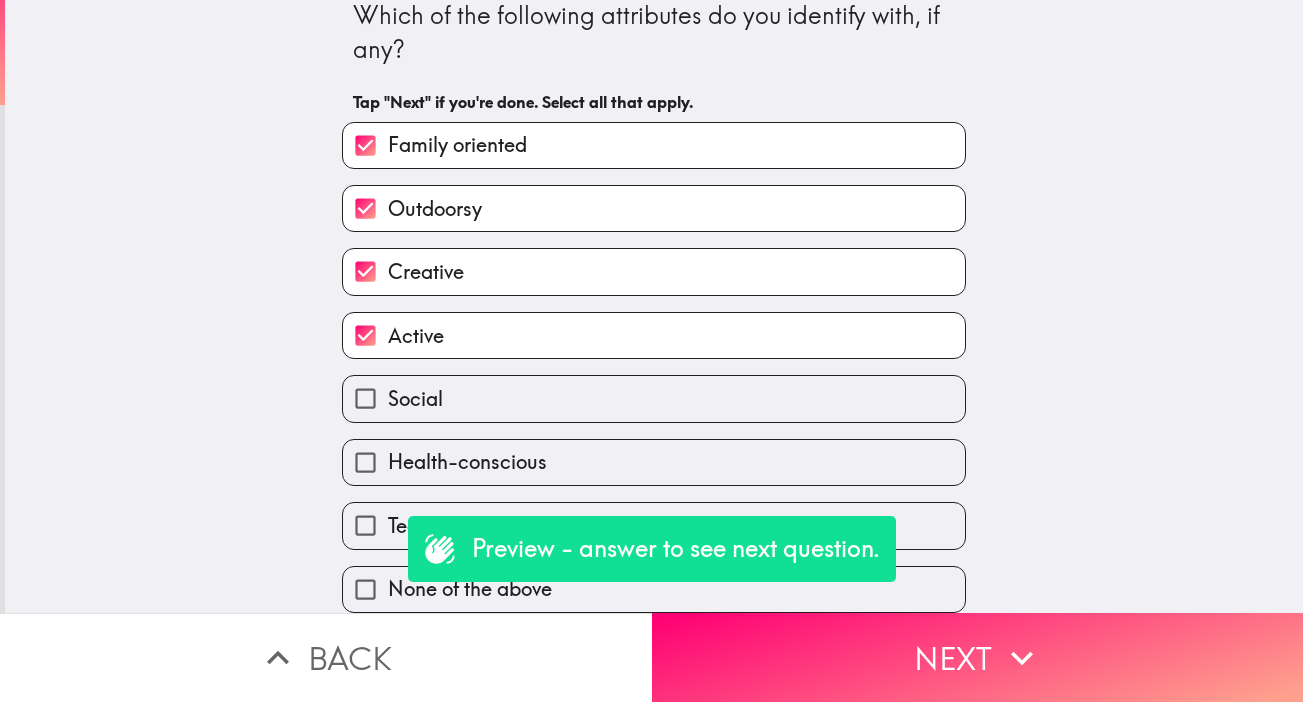 click on "Social" at bounding box center (365, 398) 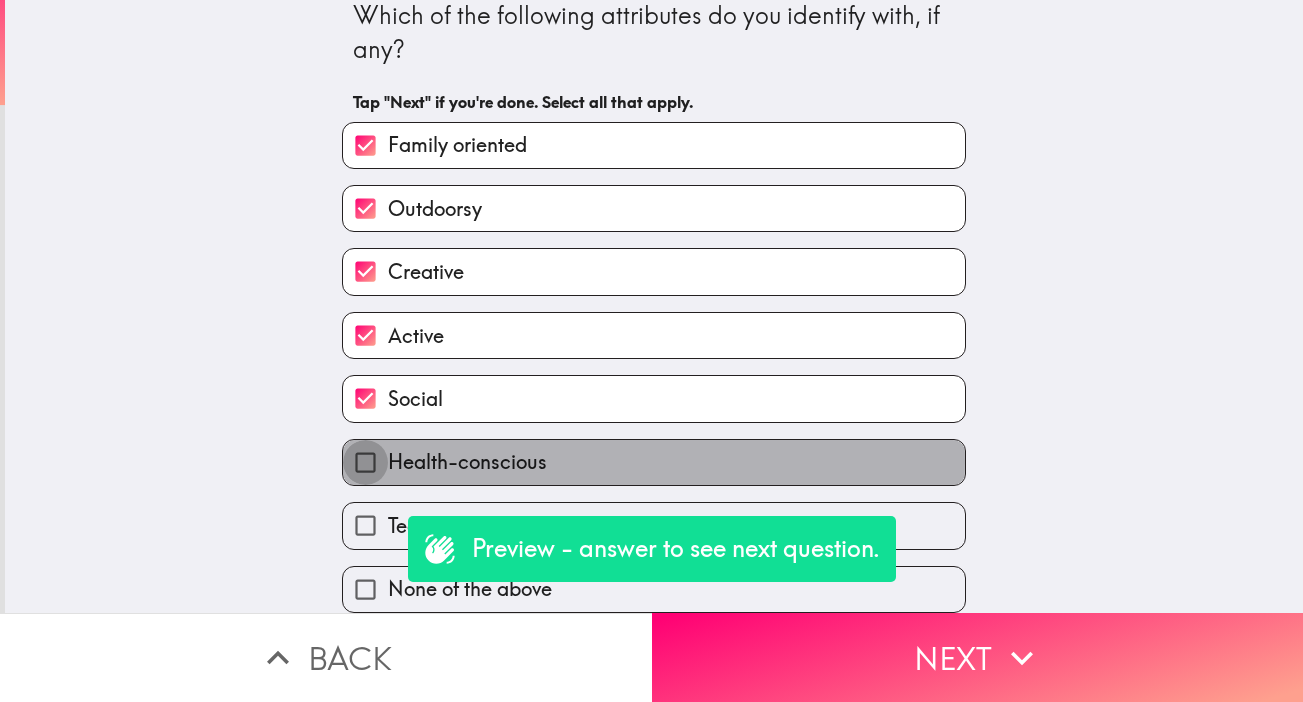 click on "Health-conscious" at bounding box center [365, 462] 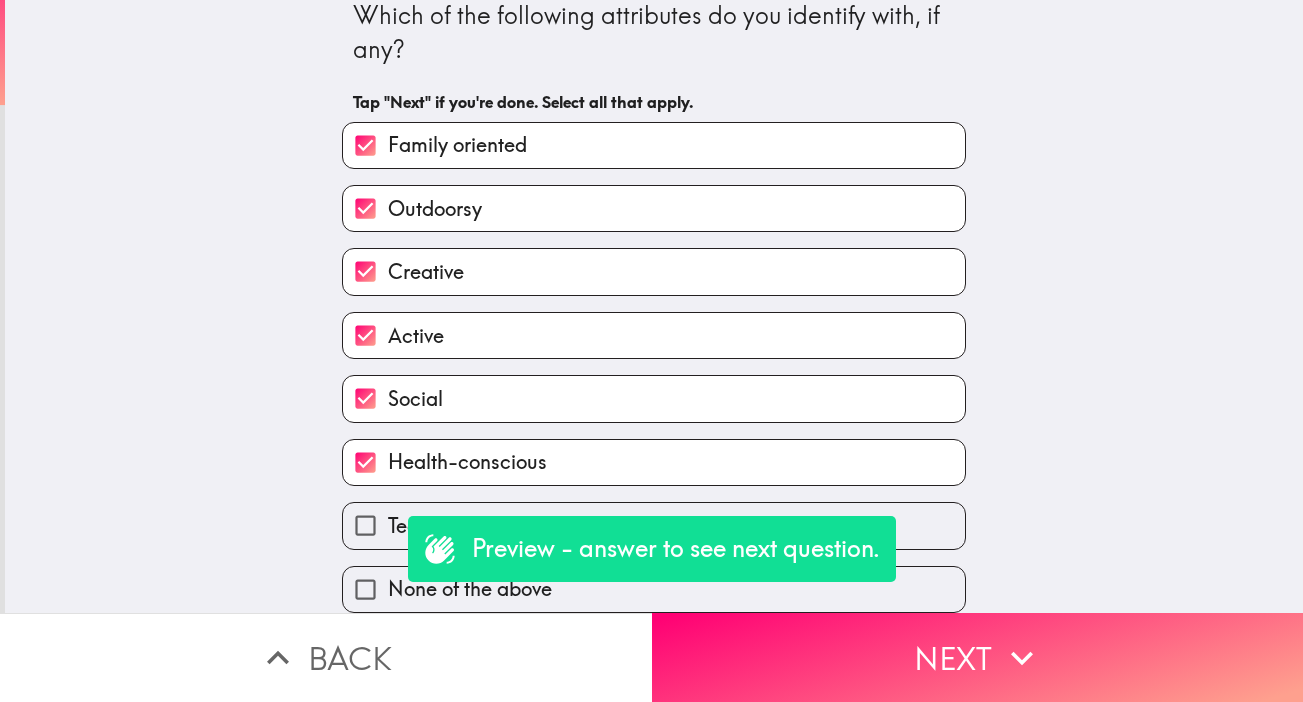 scroll, scrollTop: 26, scrollLeft: 0, axis: vertical 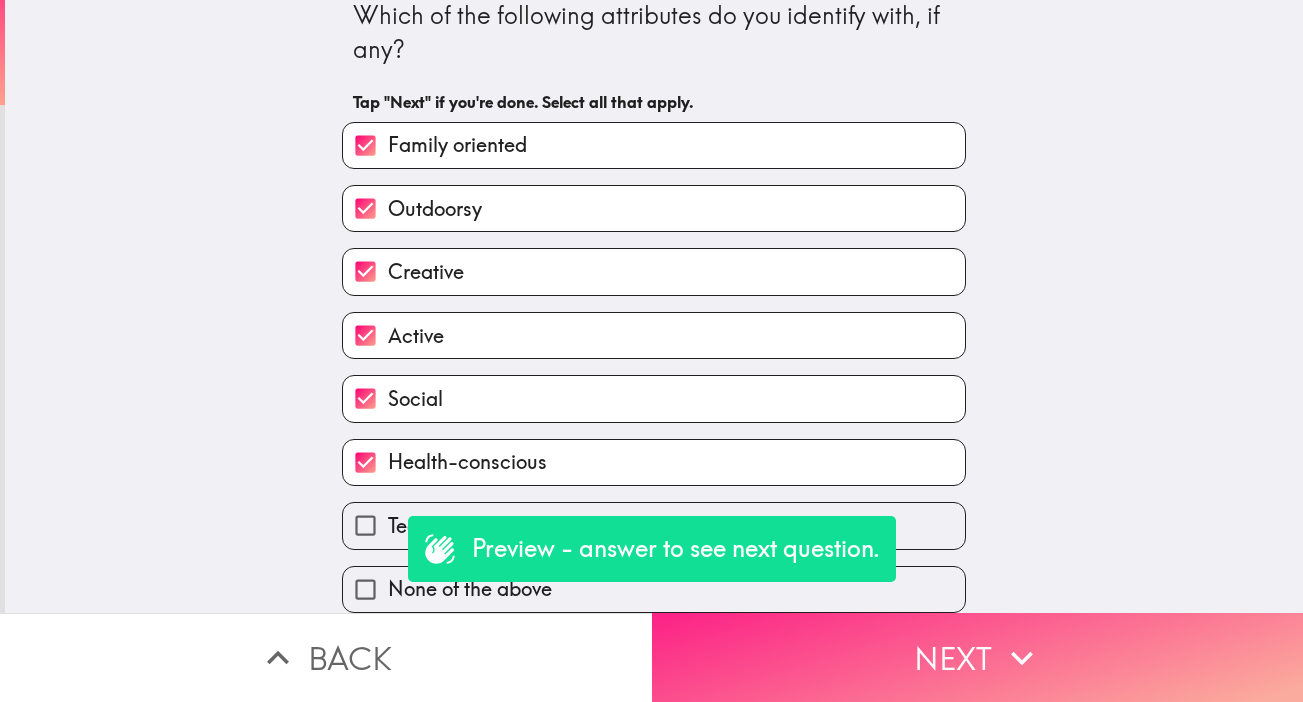 click on "Next" at bounding box center [978, 657] 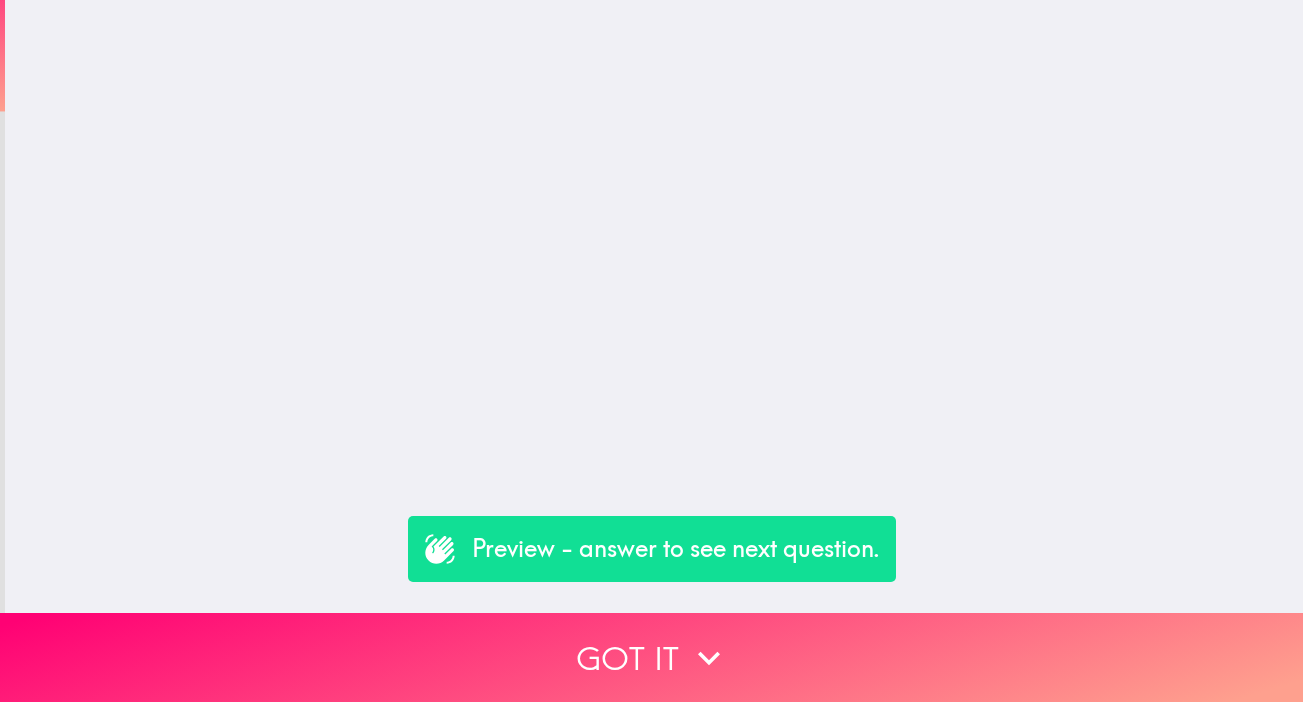 scroll, scrollTop: 0, scrollLeft: 0, axis: both 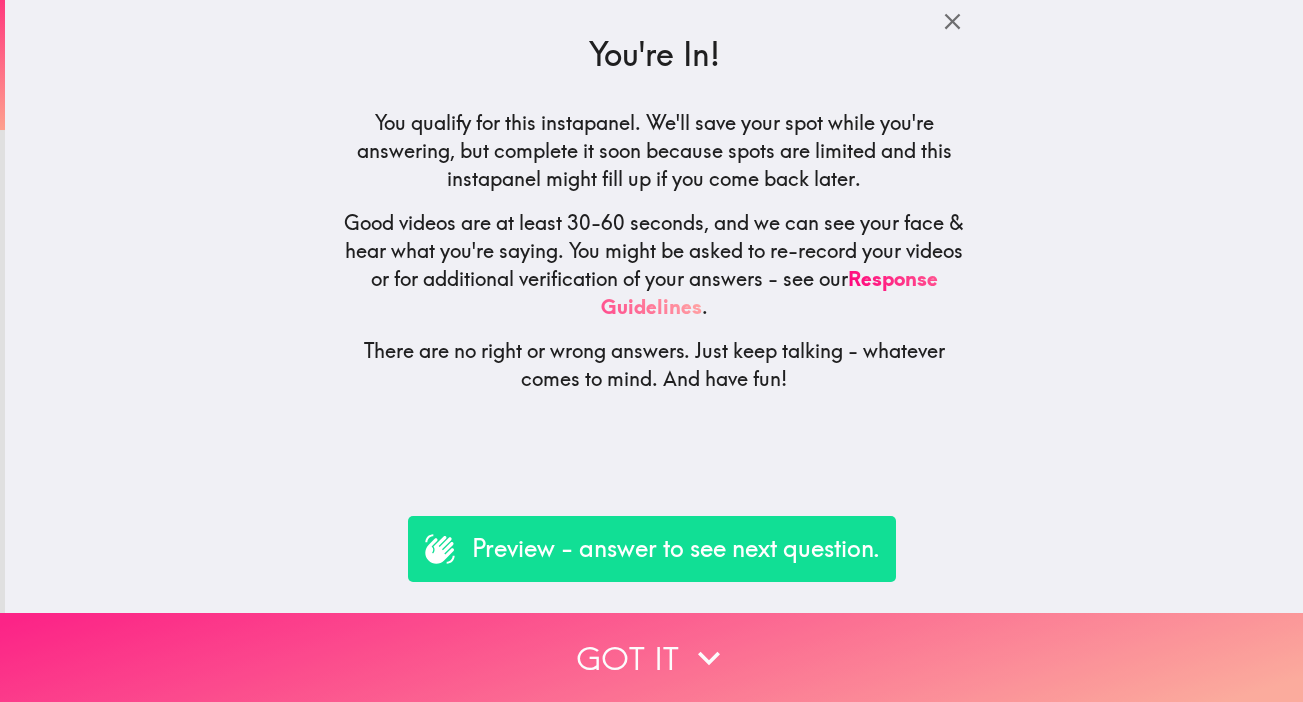 click 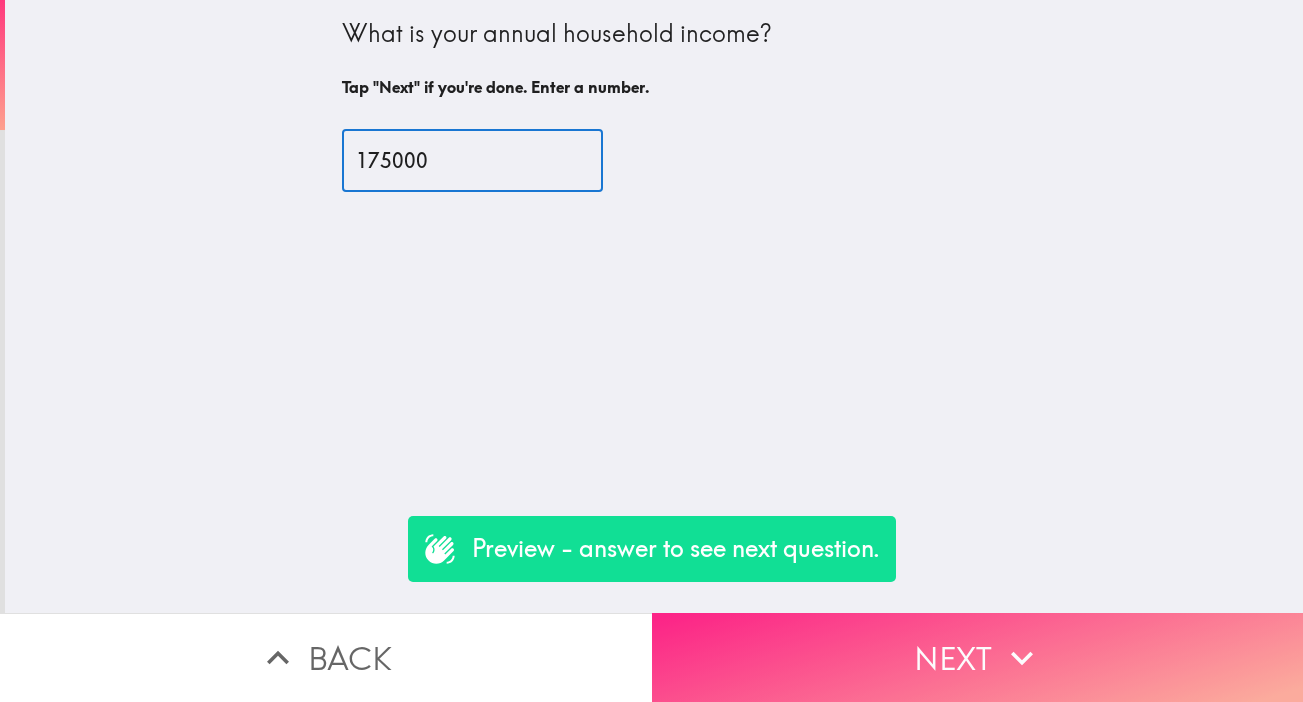 type on "175000" 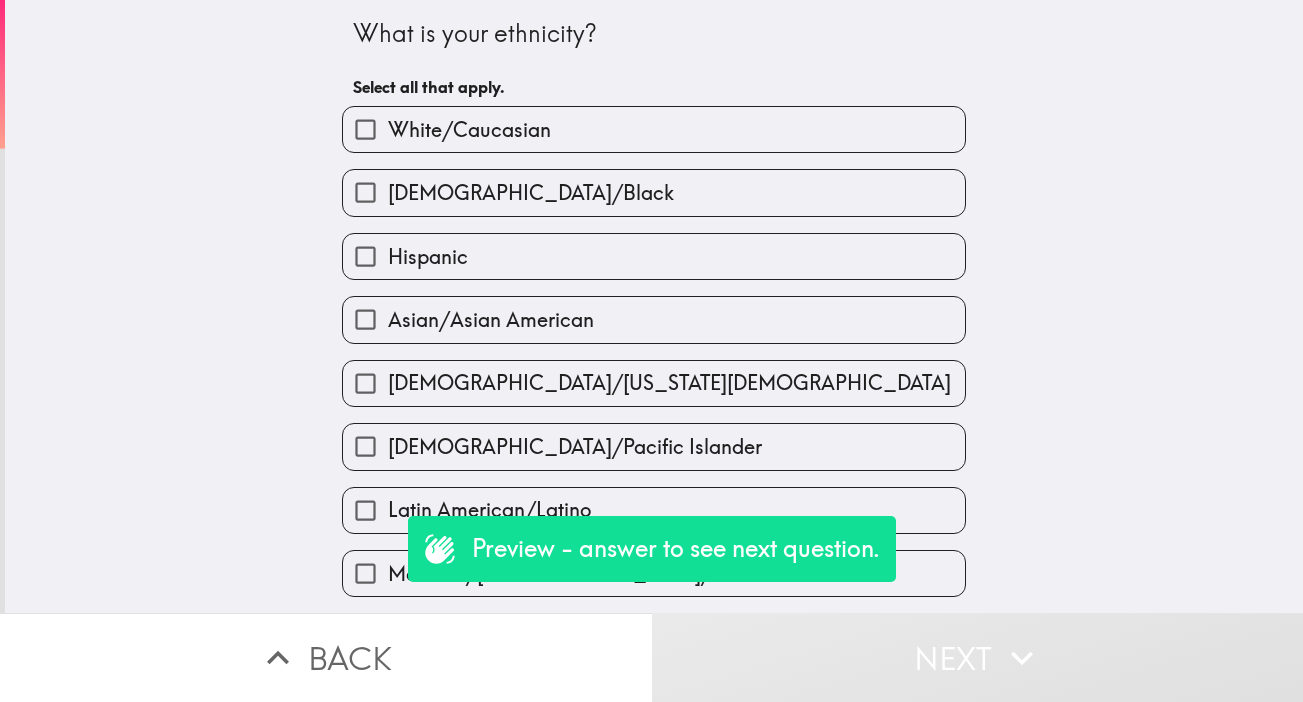 click on "White/Caucasian" at bounding box center [365, 129] 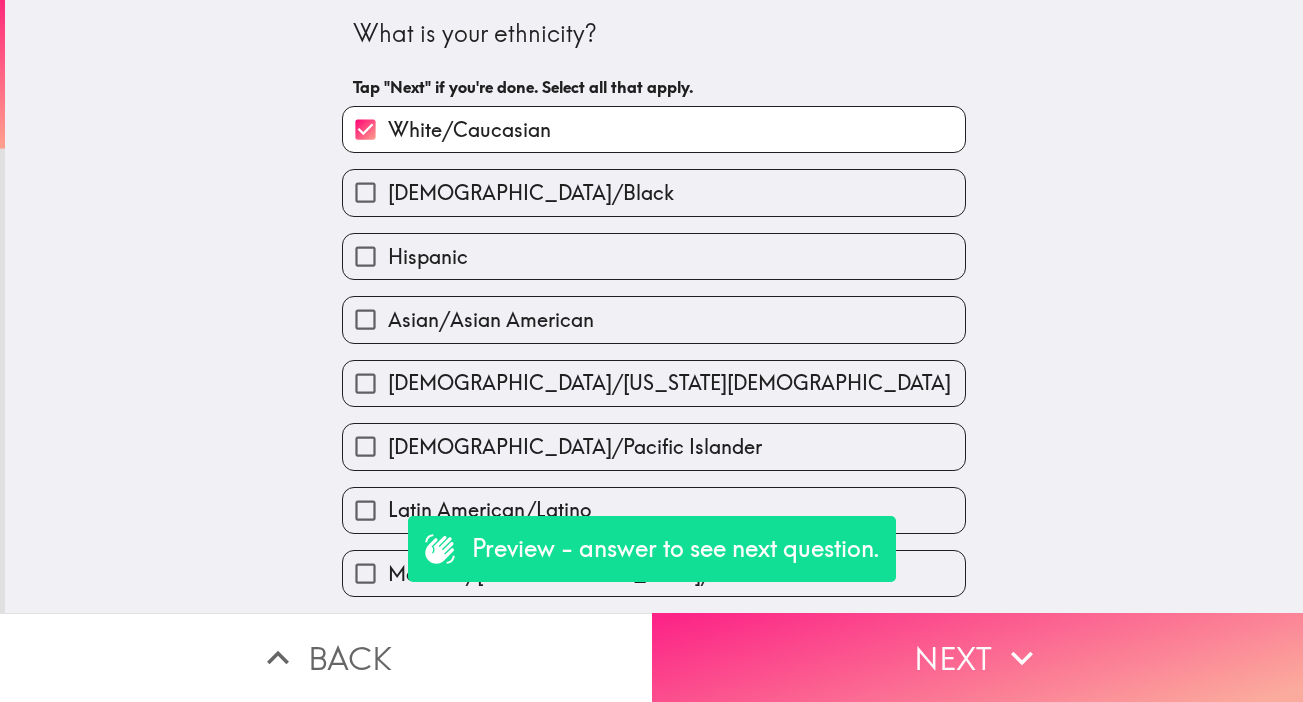 click on "Next" at bounding box center [978, 657] 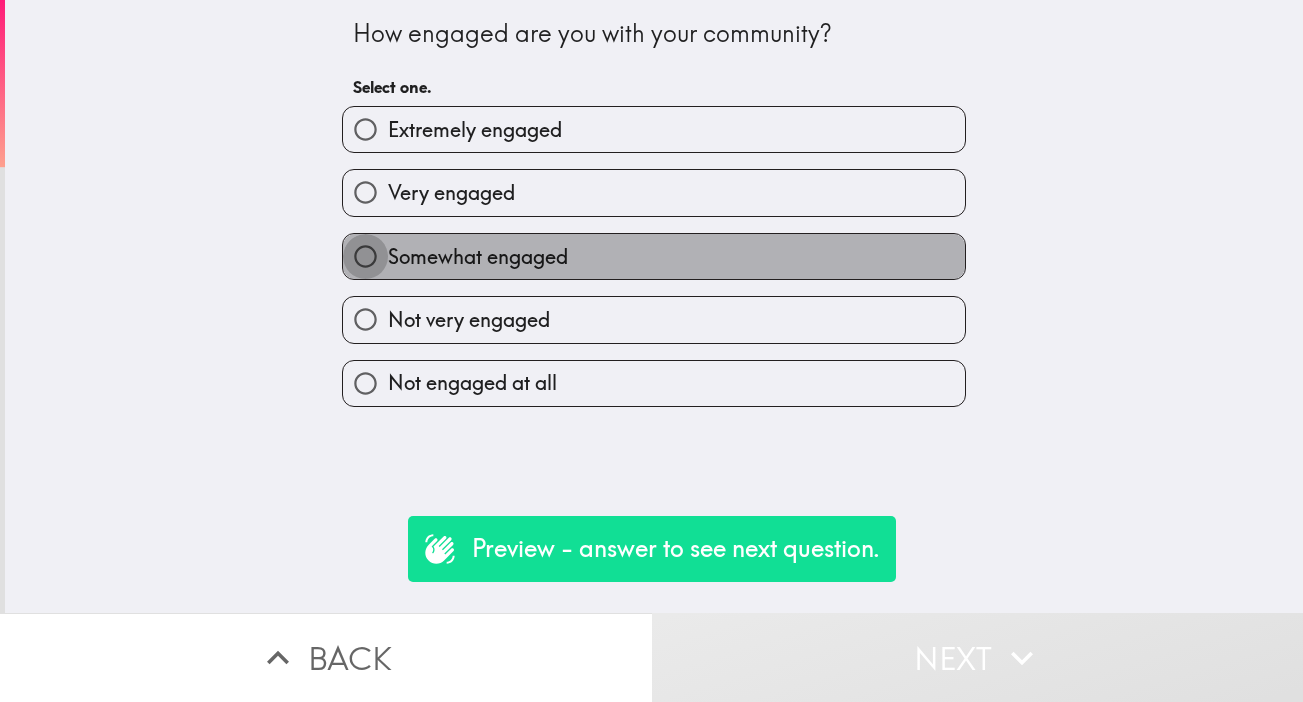 click on "Somewhat engaged" at bounding box center (365, 256) 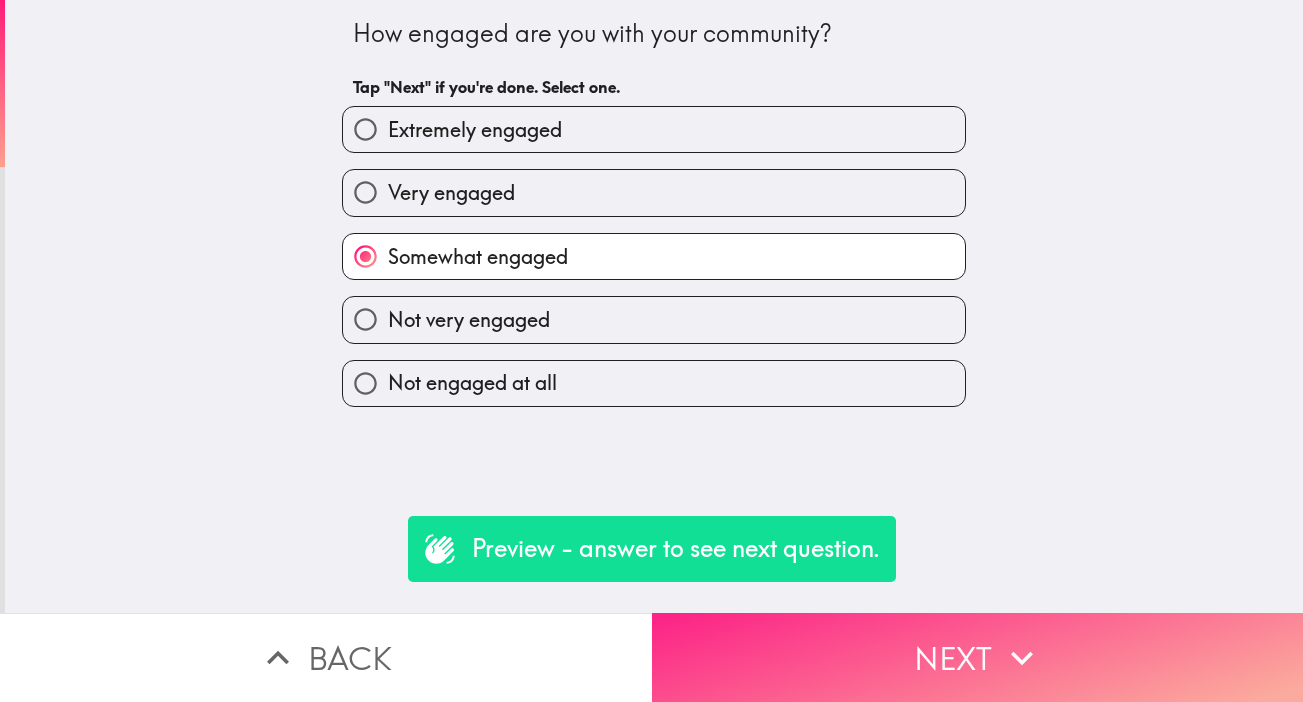 click on "Next" at bounding box center (978, 657) 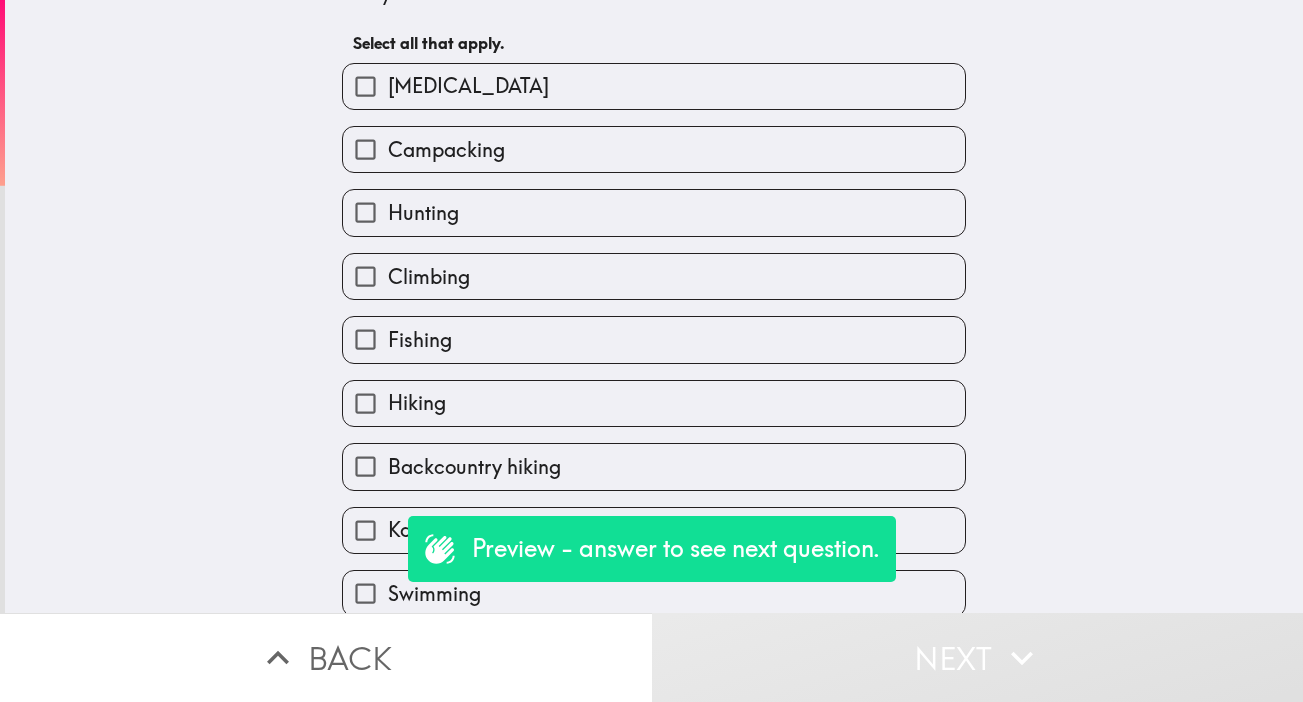 scroll, scrollTop: 219, scrollLeft: 0, axis: vertical 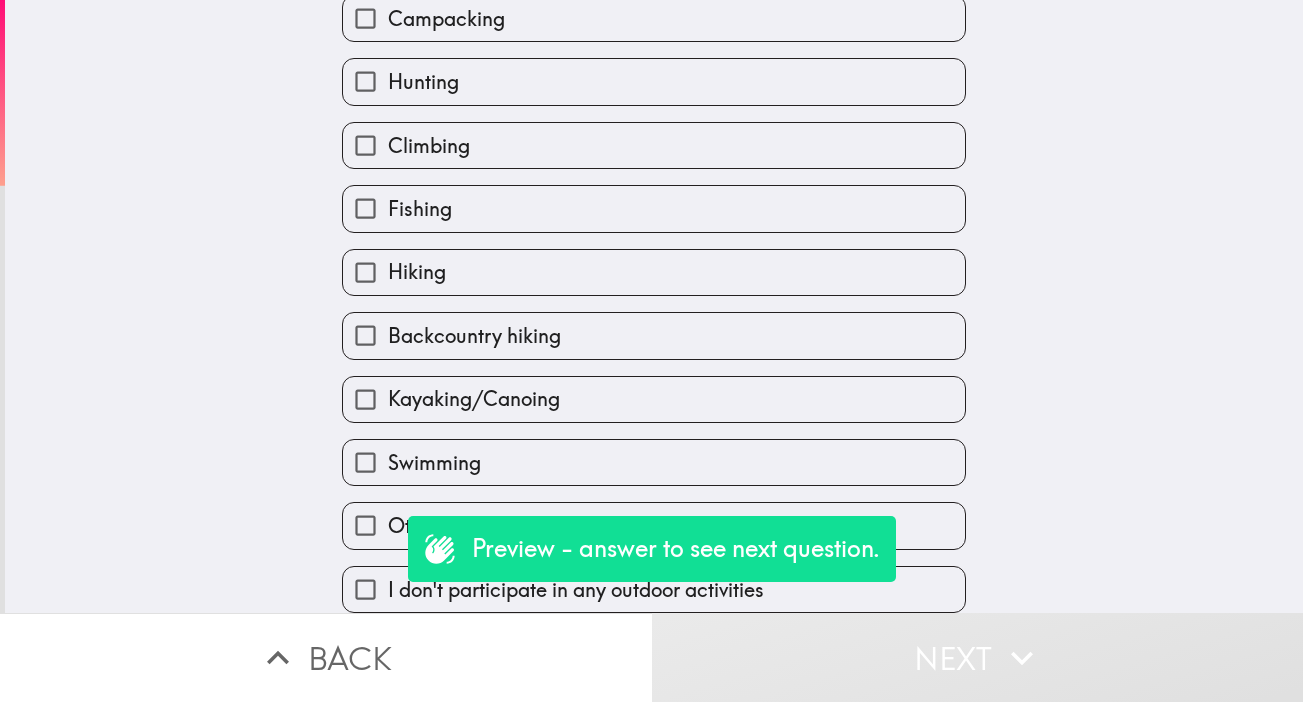 click on "Hiking" at bounding box center [365, 272] 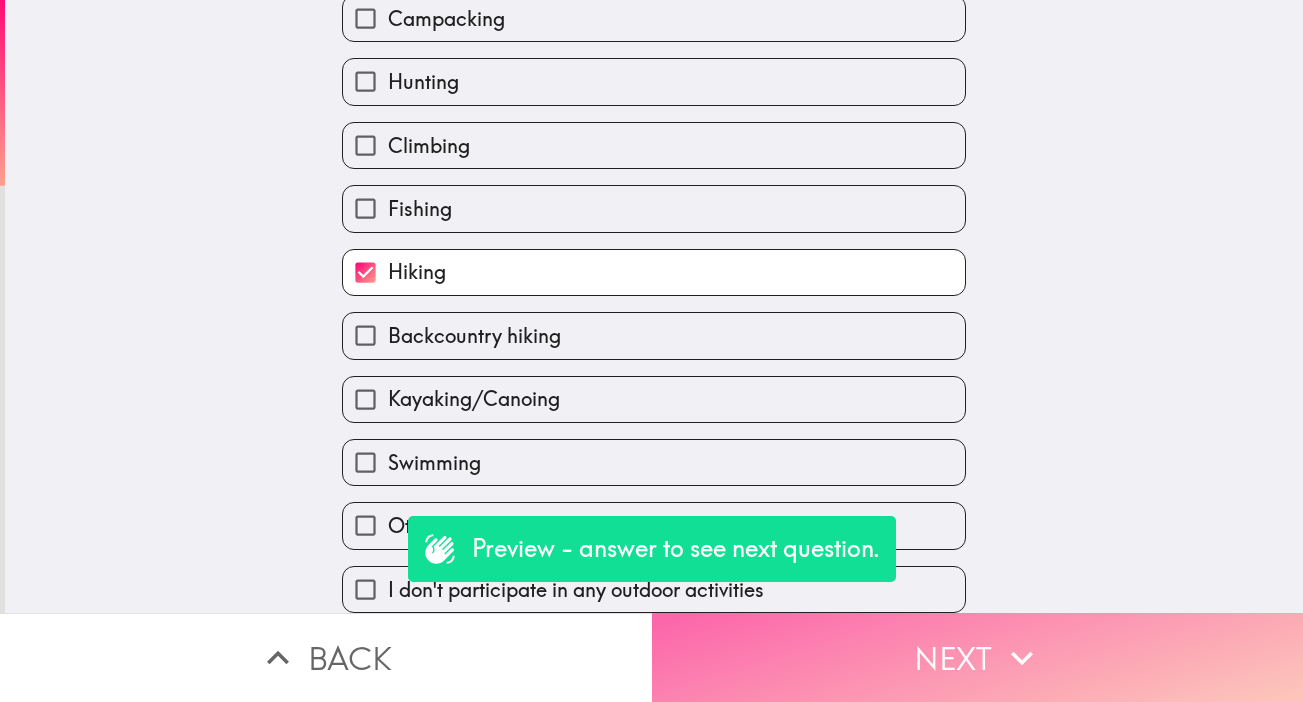 click on "Next" at bounding box center (978, 657) 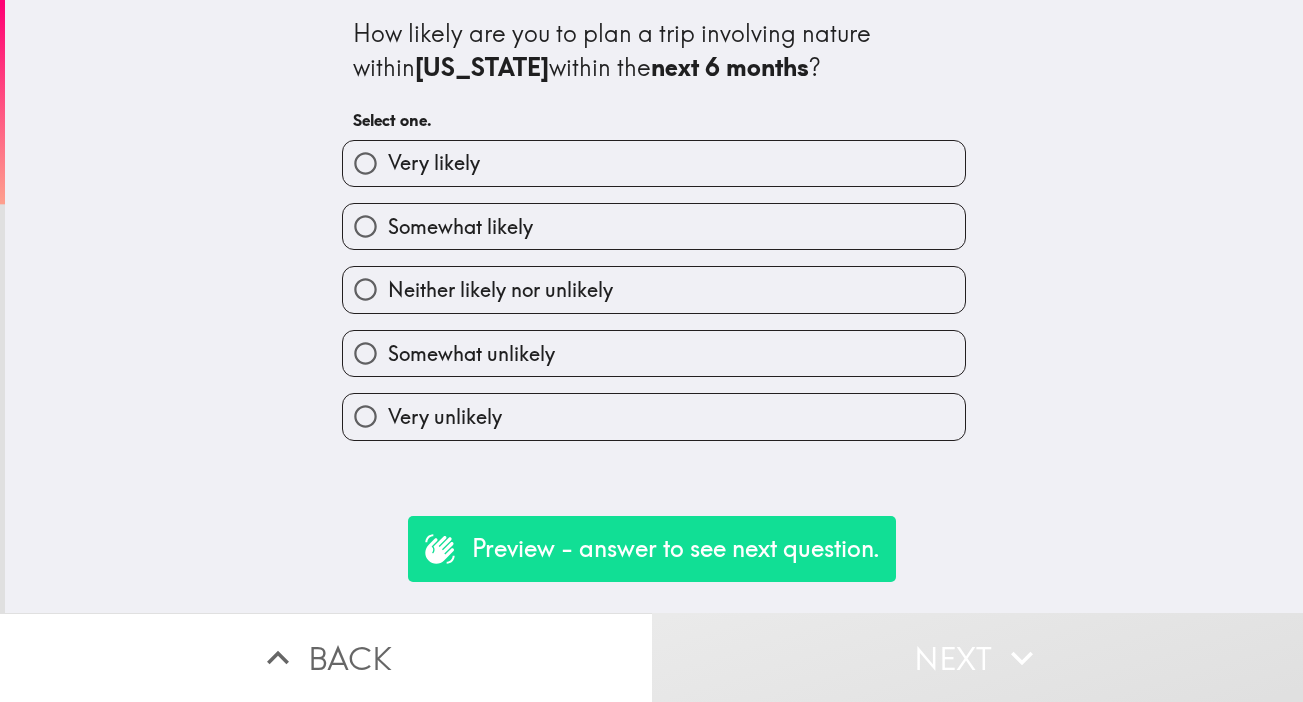 drag, startPoint x: 368, startPoint y: 363, endPoint x: 452, endPoint y: 402, distance: 92.61209 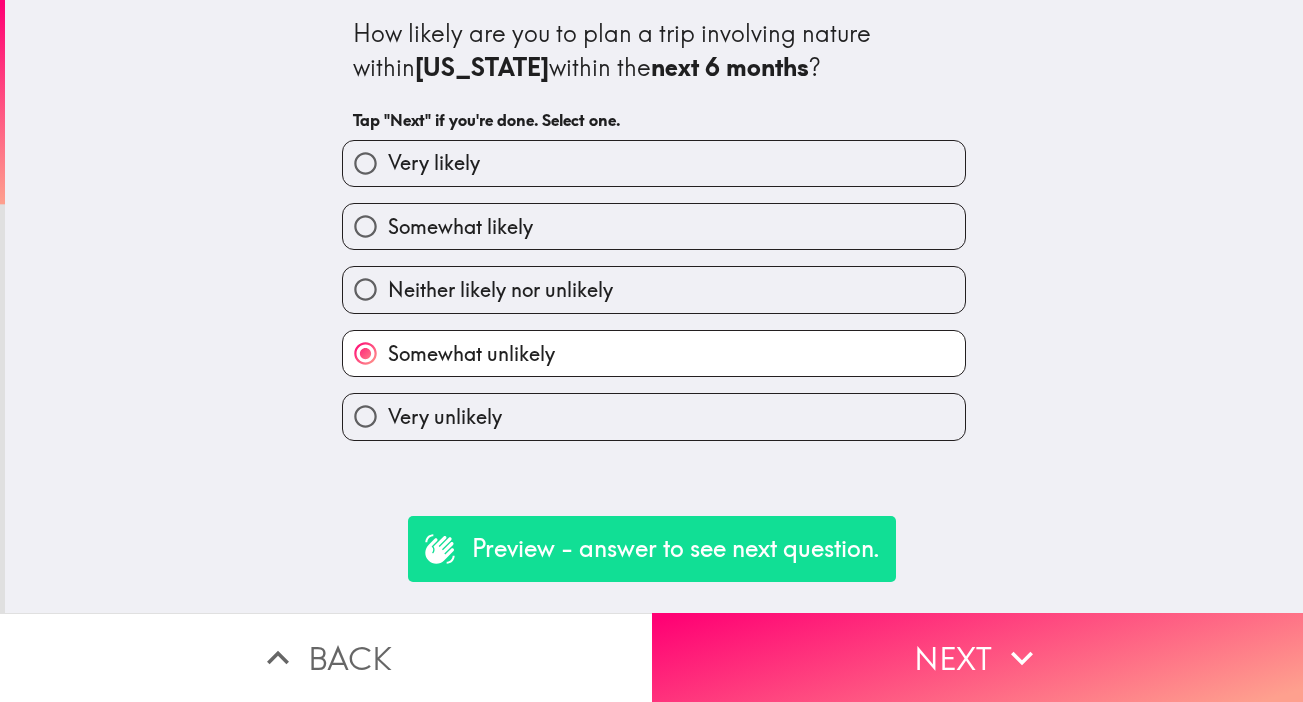 click on "Neither likely nor unlikely" at bounding box center [365, 289] 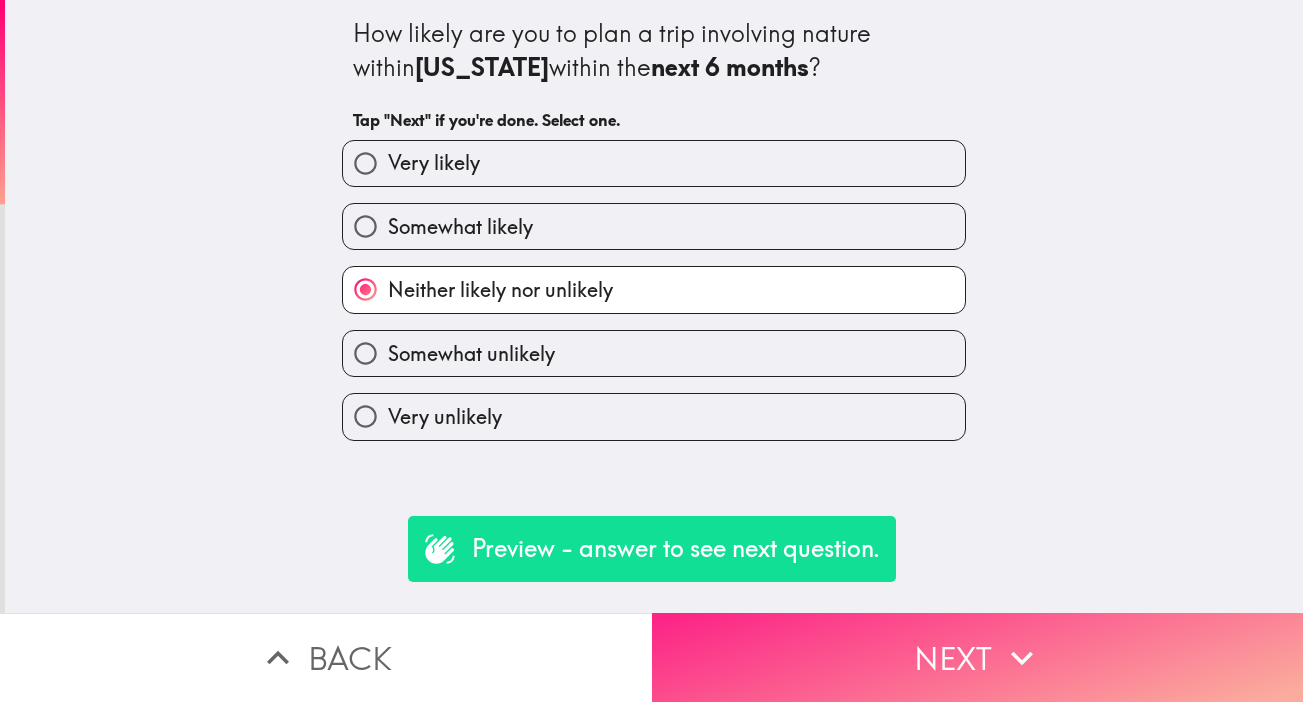 click on "Next" at bounding box center (978, 657) 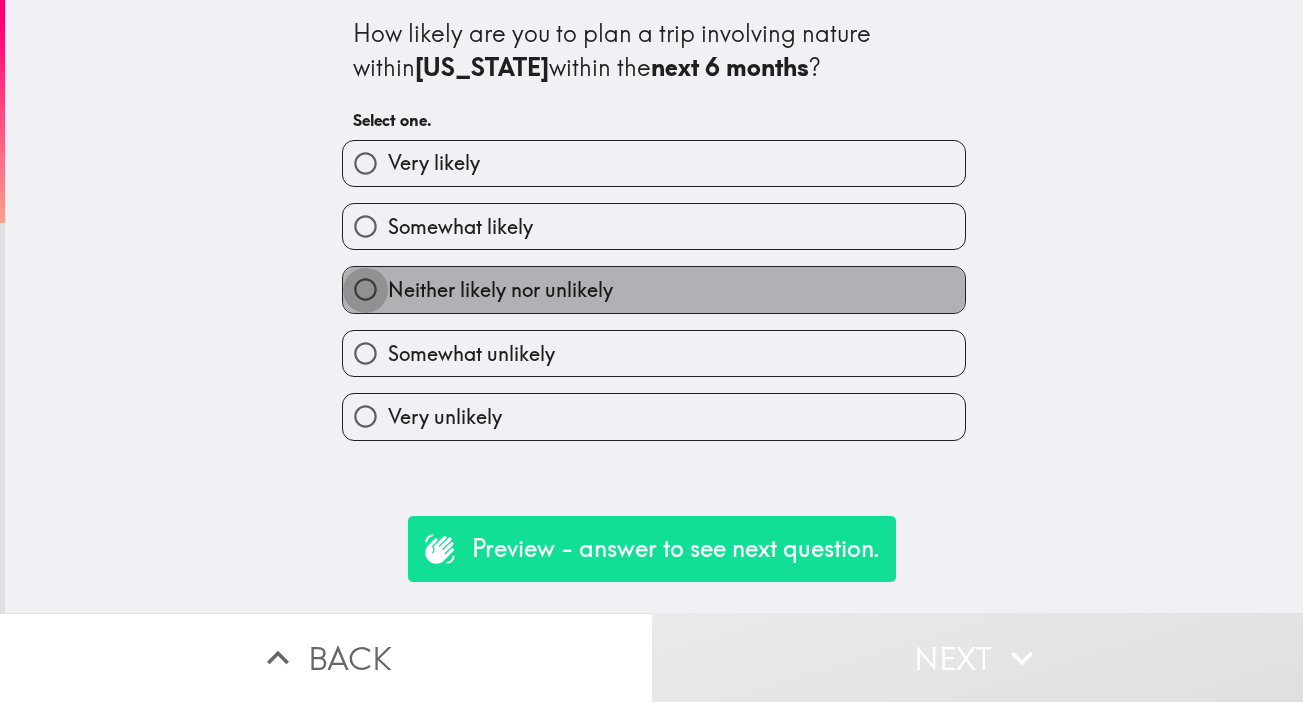 click on "Neither likely nor unlikely" at bounding box center (365, 289) 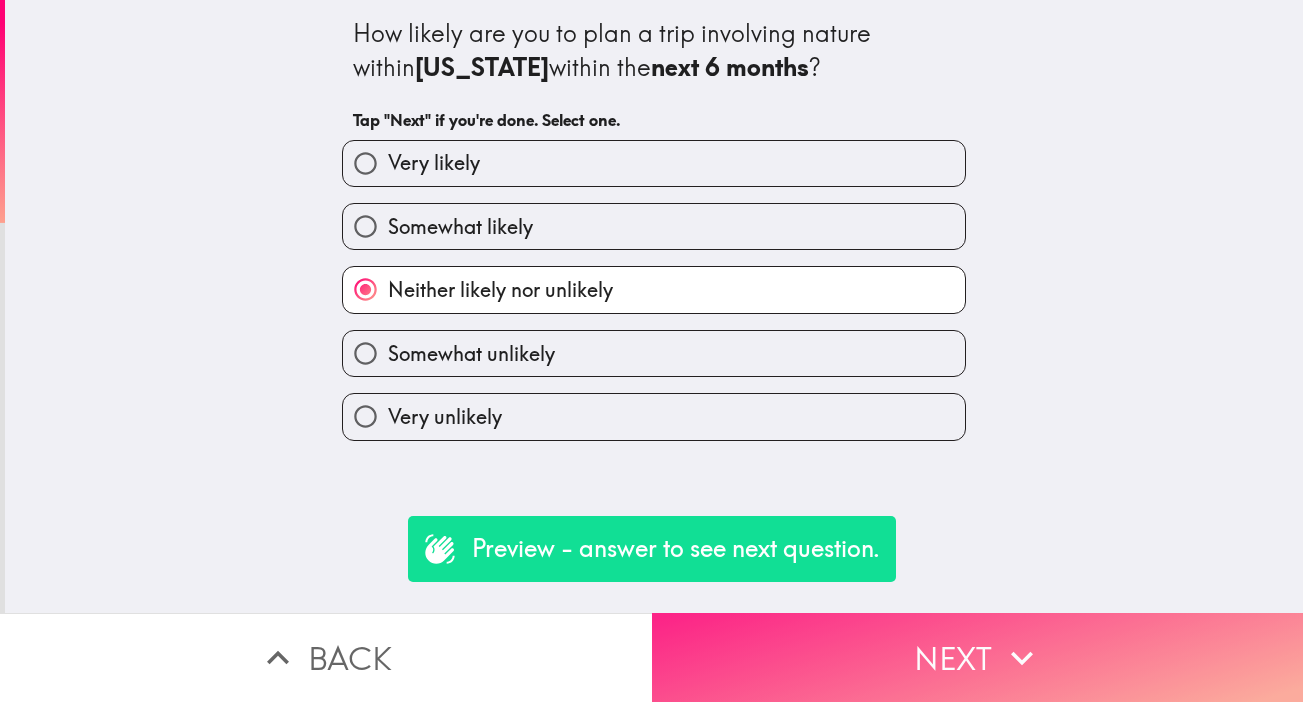 click on "Next" at bounding box center [978, 657] 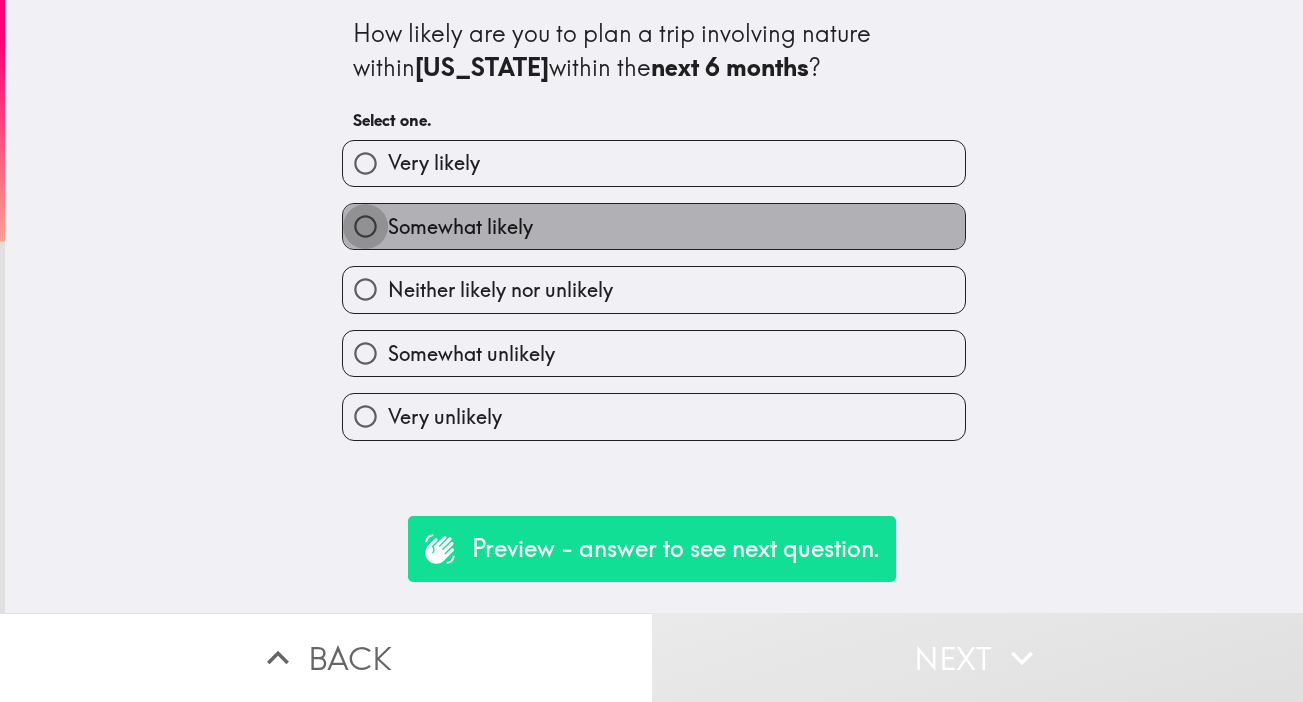 click on "Somewhat likely" at bounding box center (365, 226) 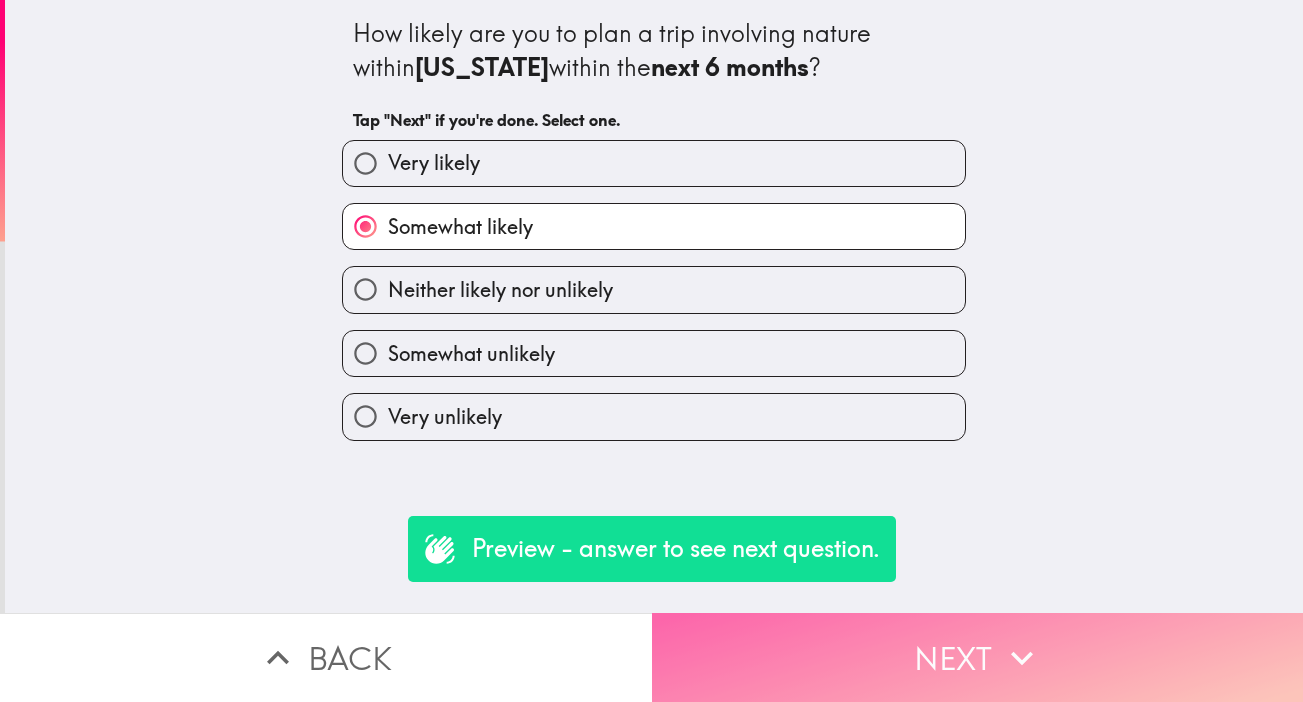 click on "Next" at bounding box center [978, 657] 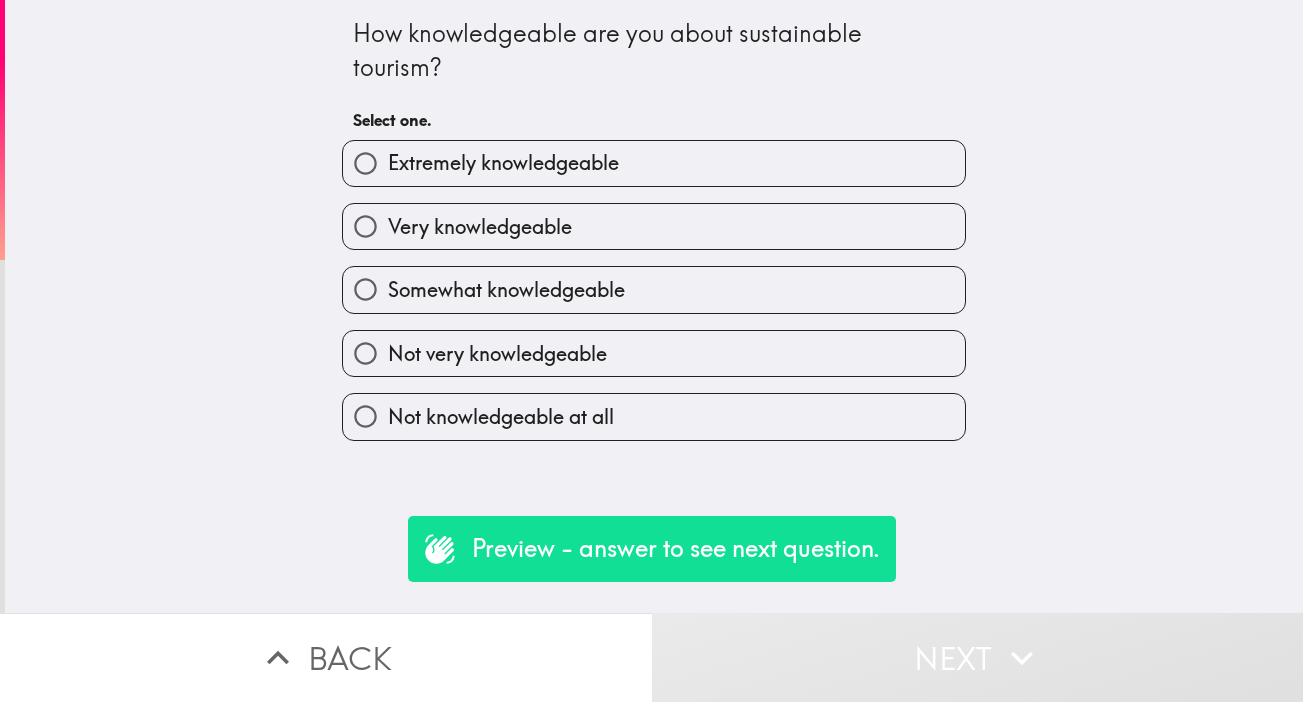 click on "Not very knowledgeable" at bounding box center [365, 353] 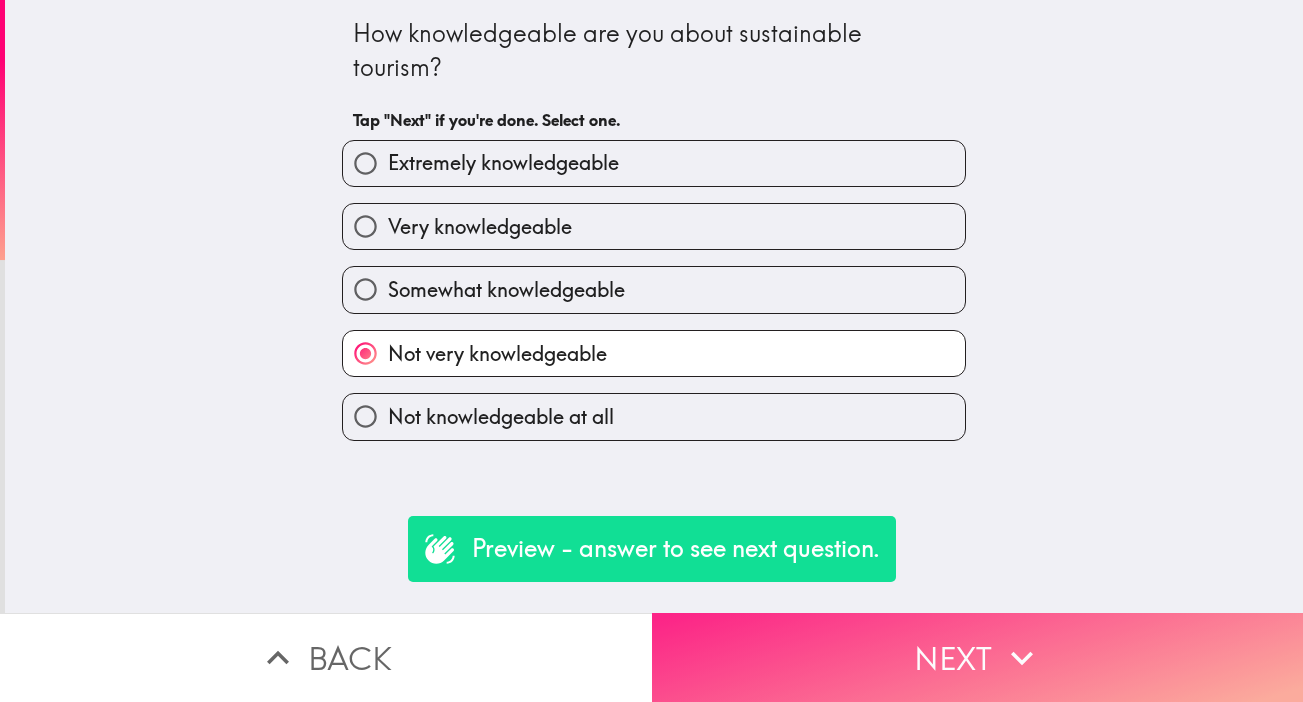 click on "Next" at bounding box center (978, 657) 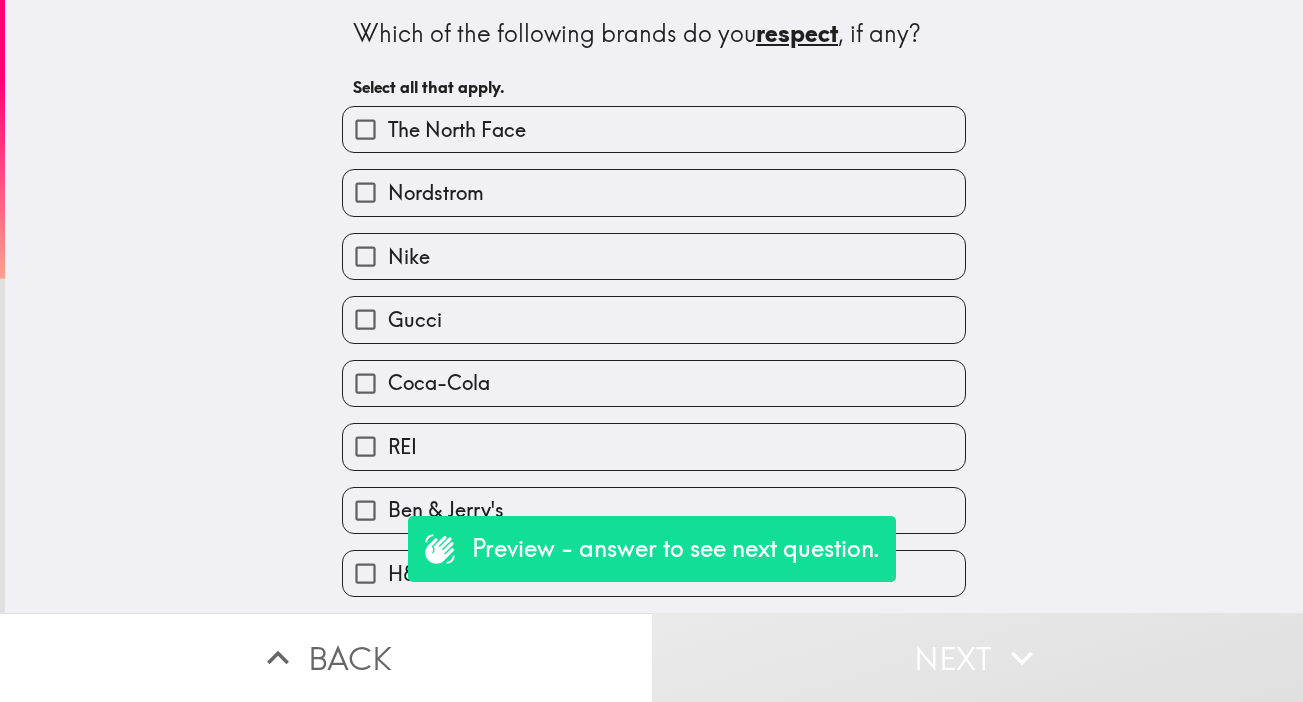 click on "Nike" at bounding box center (365, 256) 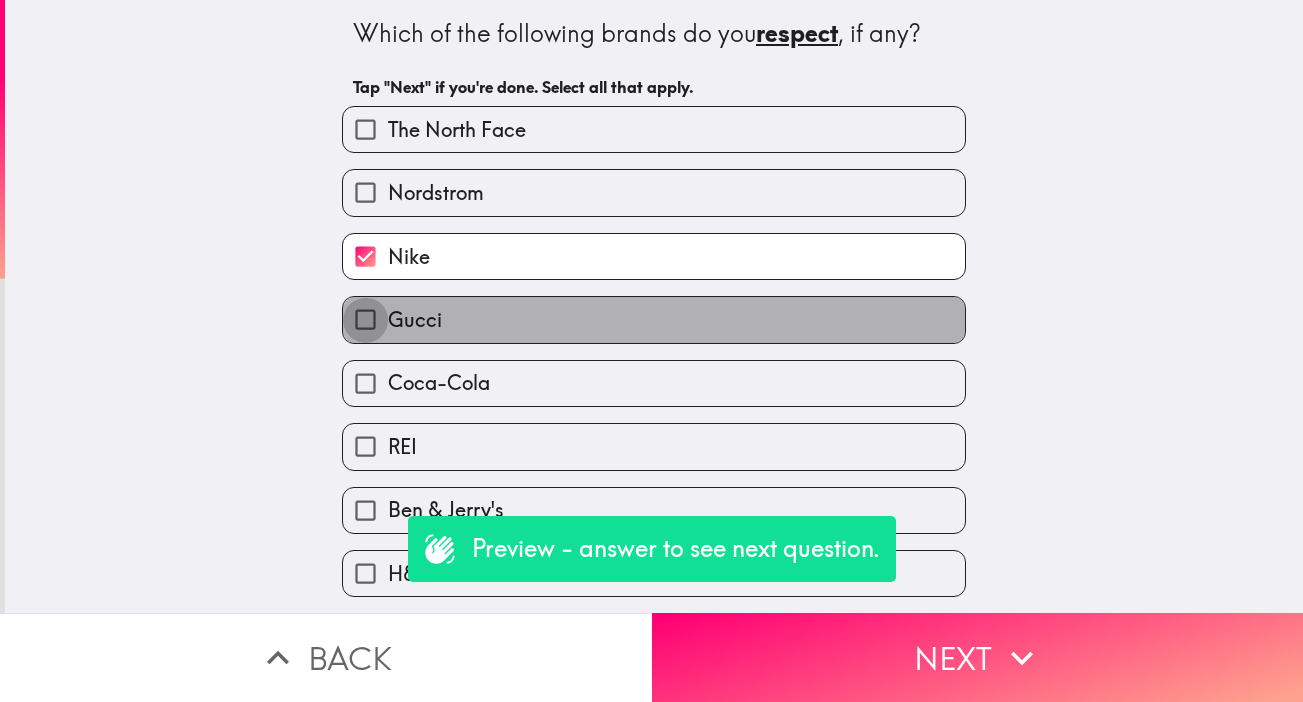 click on "Gucci" at bounding box center (365, 319) 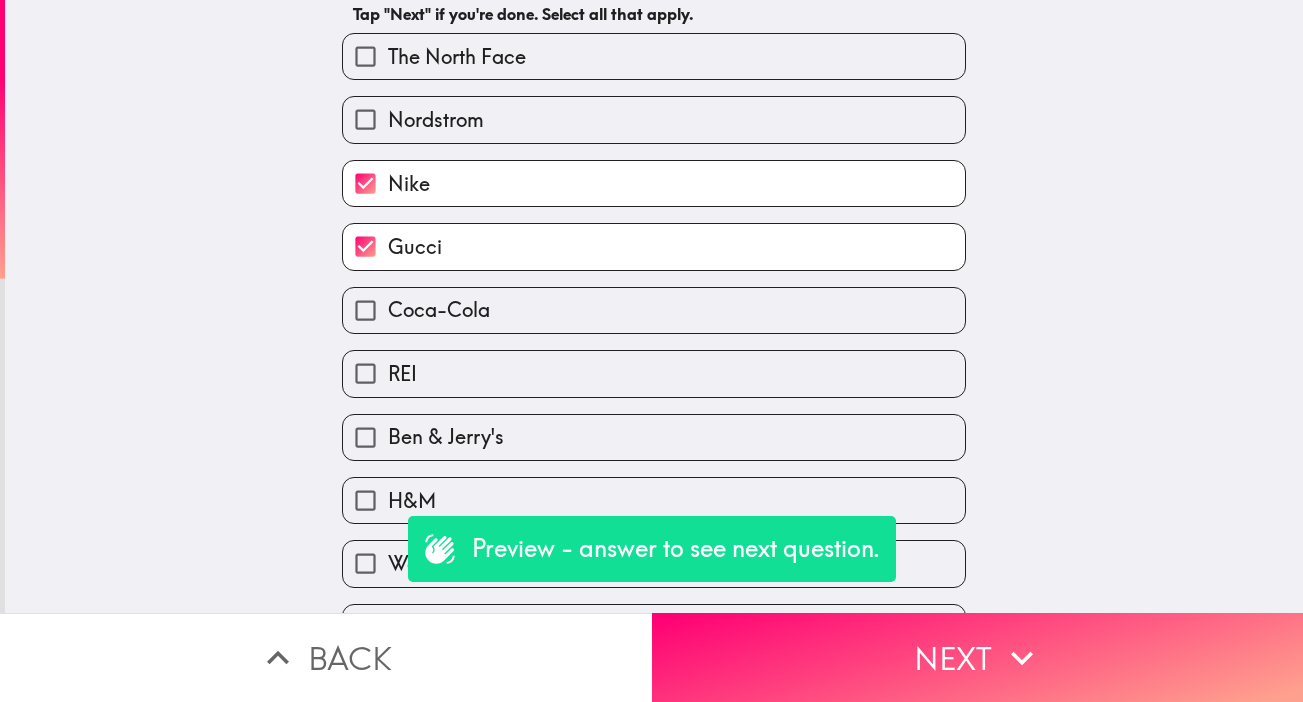 scroll, scrollTop: 76, scrollLeft: 0, axis: vertical 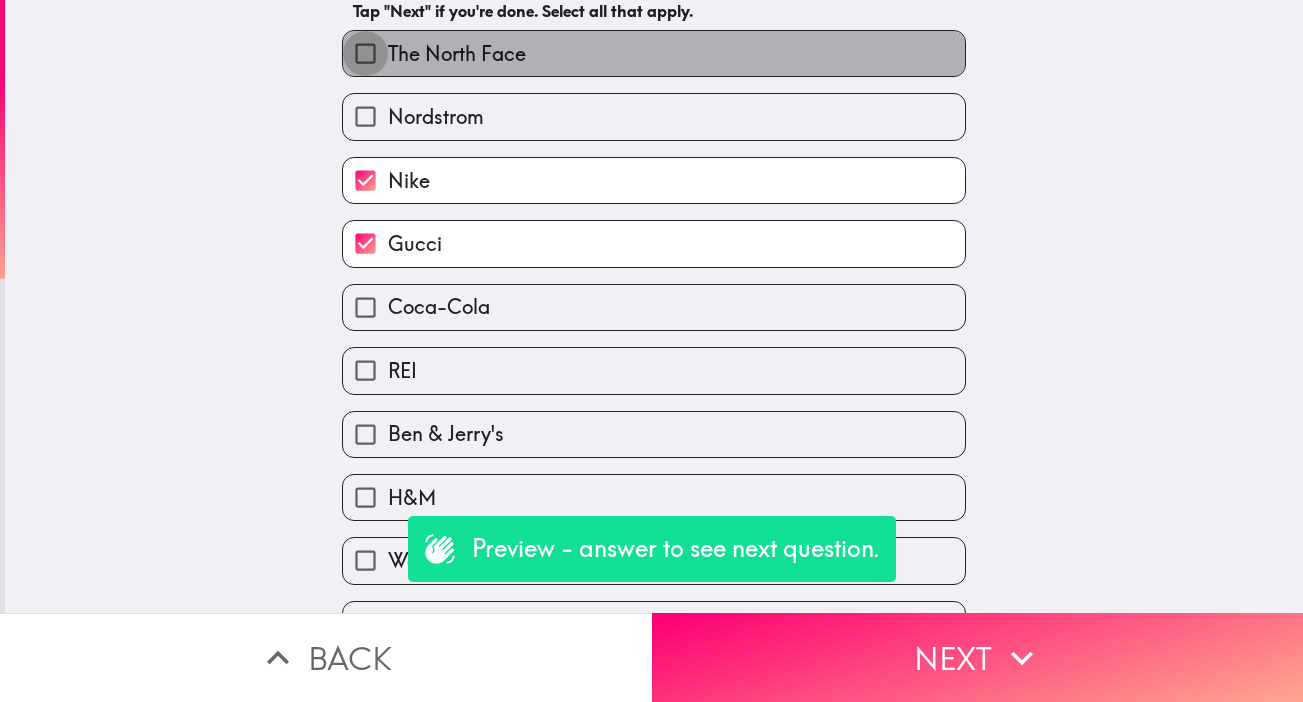 click on "The North Face" at bounding box center (365, 53) 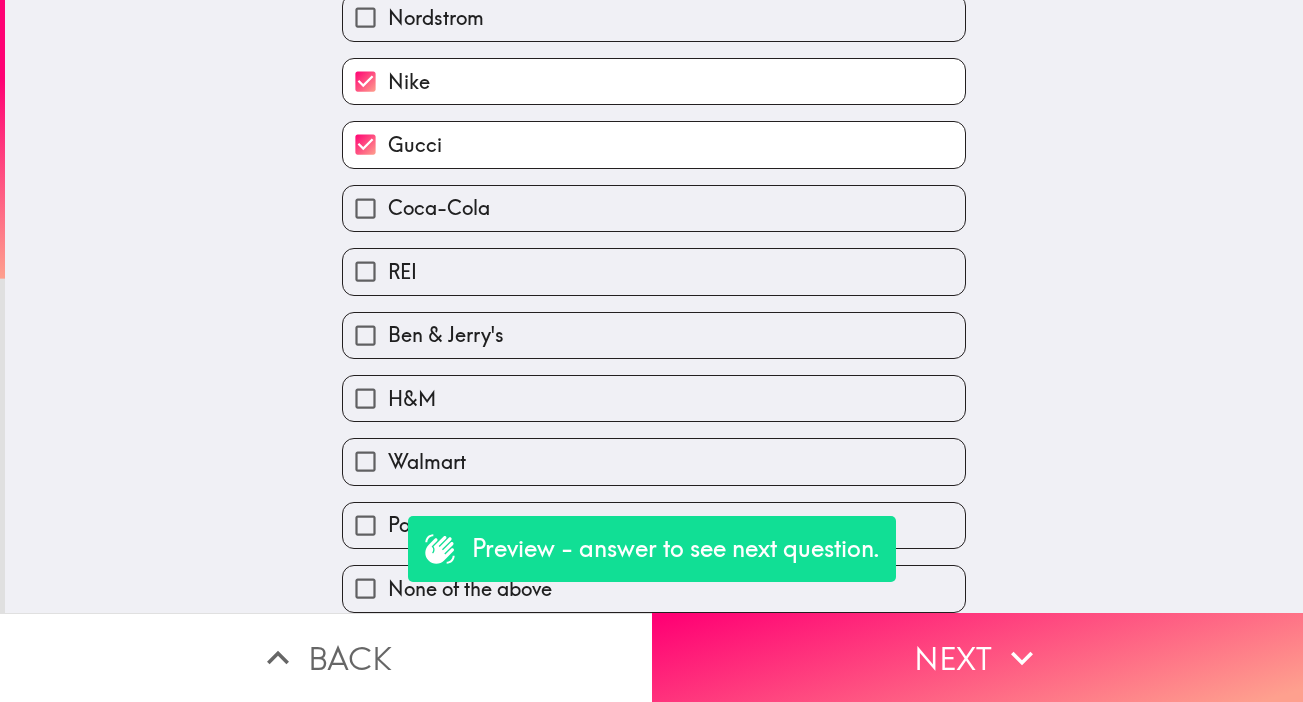 scroll, scrollTop: 184, scrollLeft: 0, axis: vertical 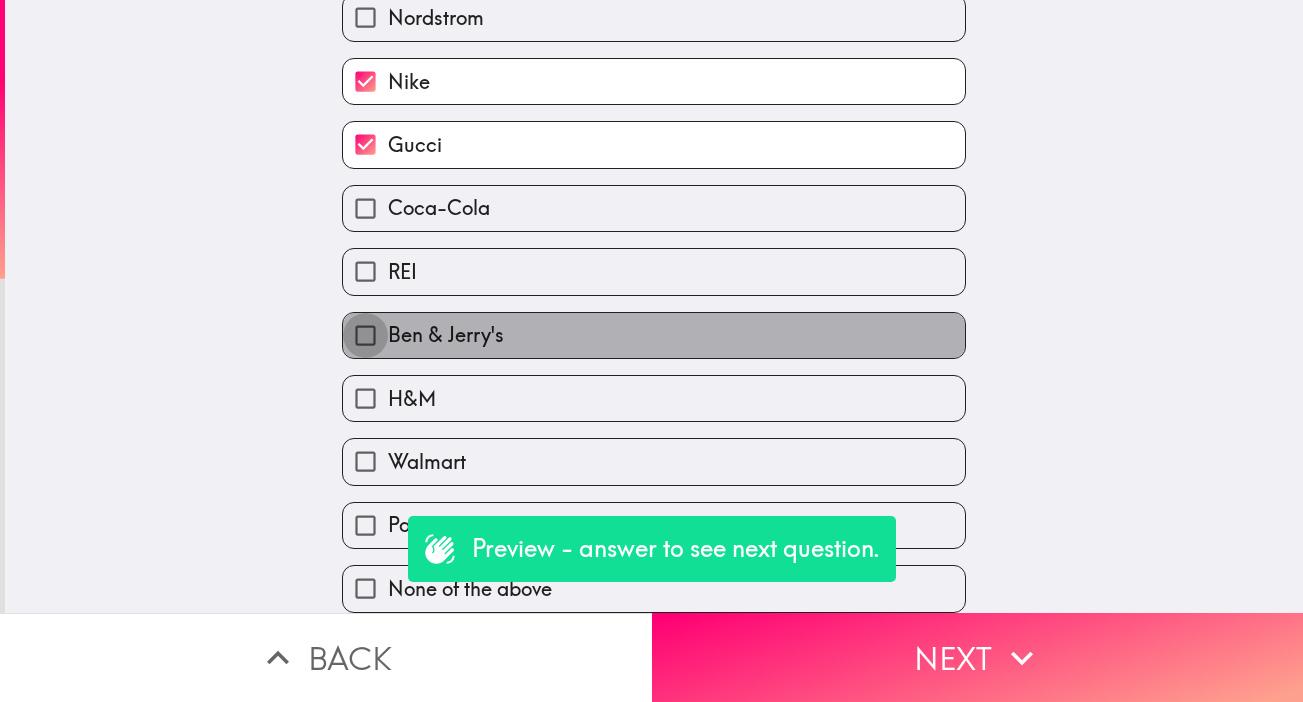 click on "Ben & Jerry's" at bounding box center [365, 335] 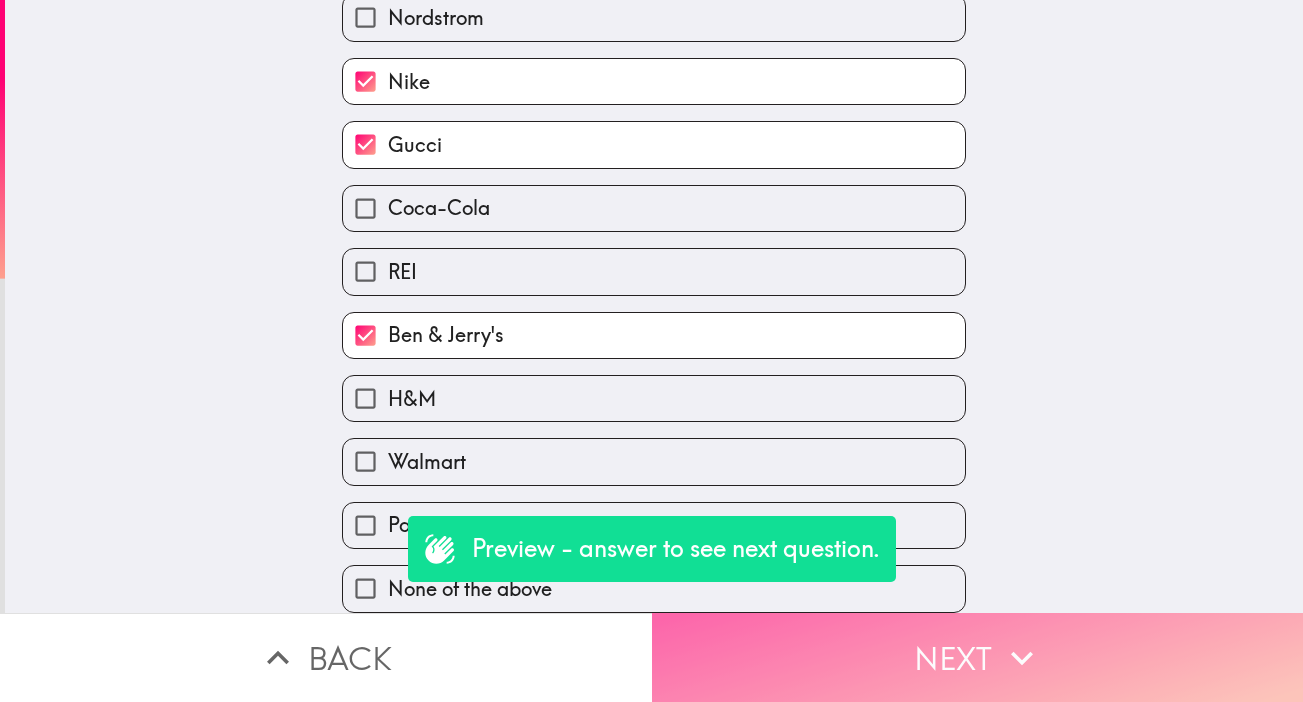 click on "Next" at bounding box center [978, 657] 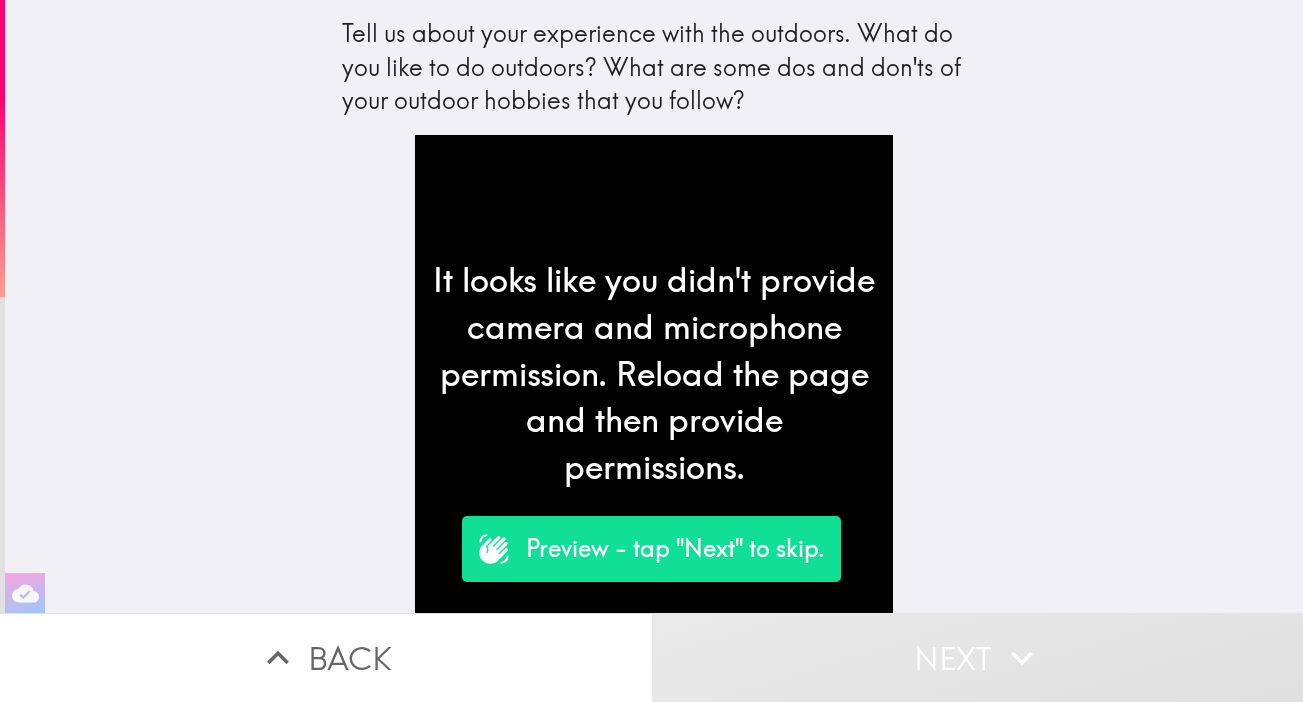 click on "Preview - tap "Next" to skip." at bounding box center (675, 549) 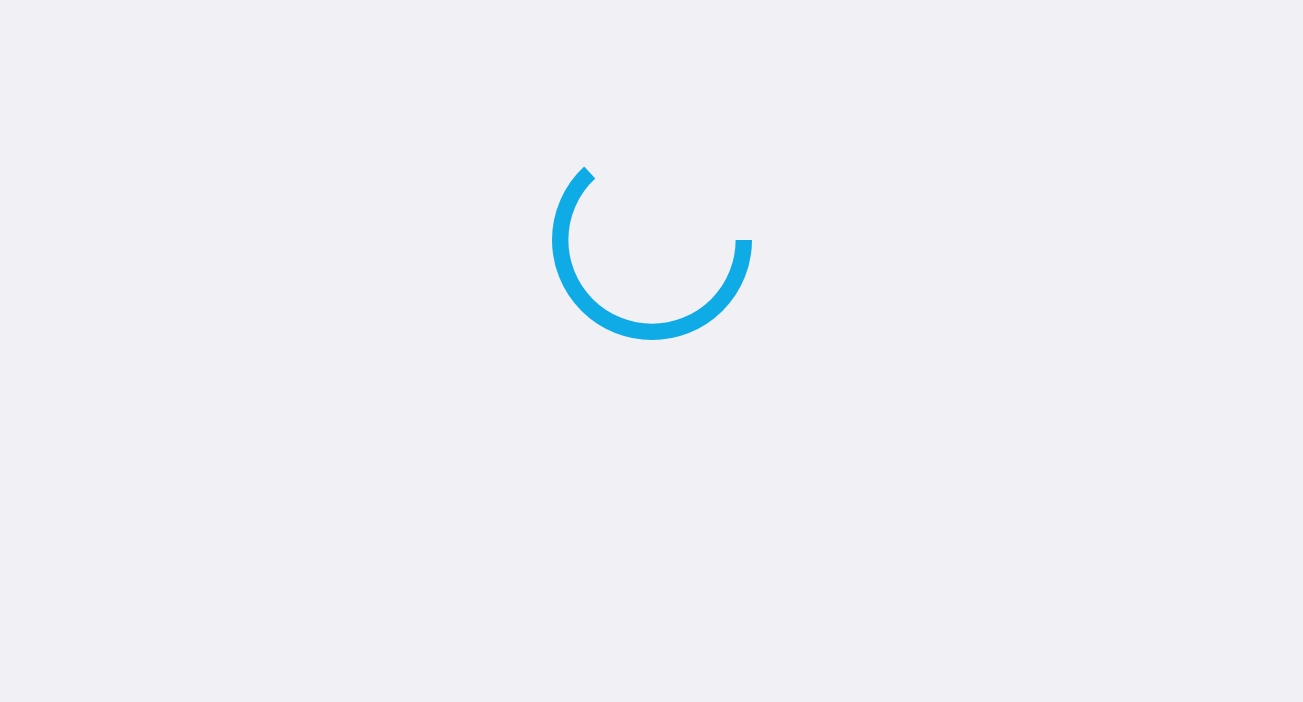 scroll, scrollTop: 0, scrollLeft: 0, axis: both 